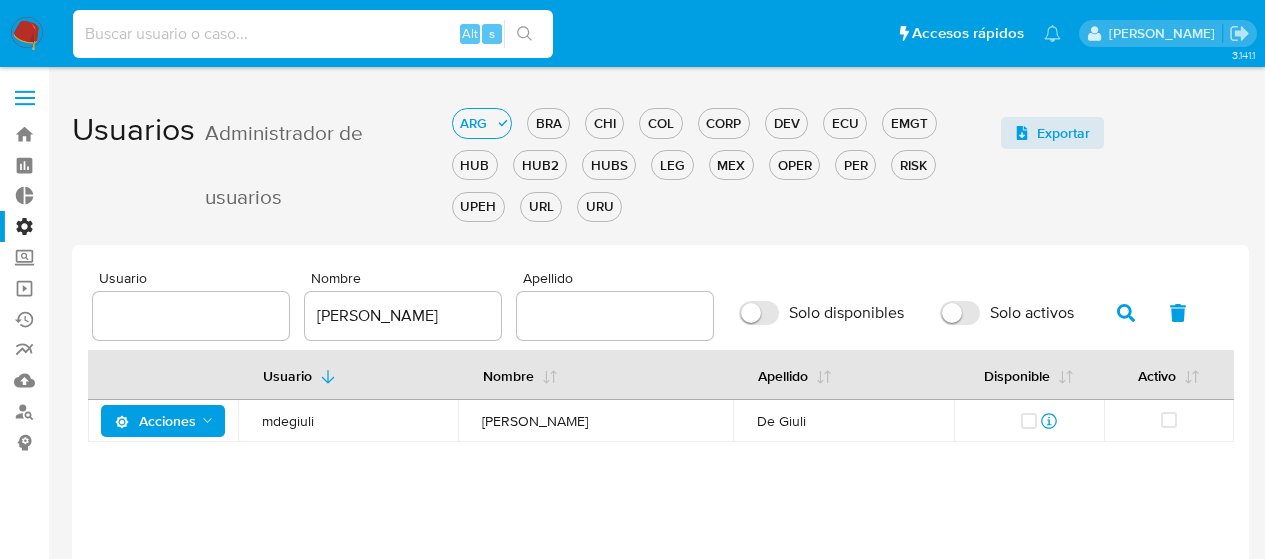 scroll, scrollTop: 0, scrollLeft: 0, axis: both 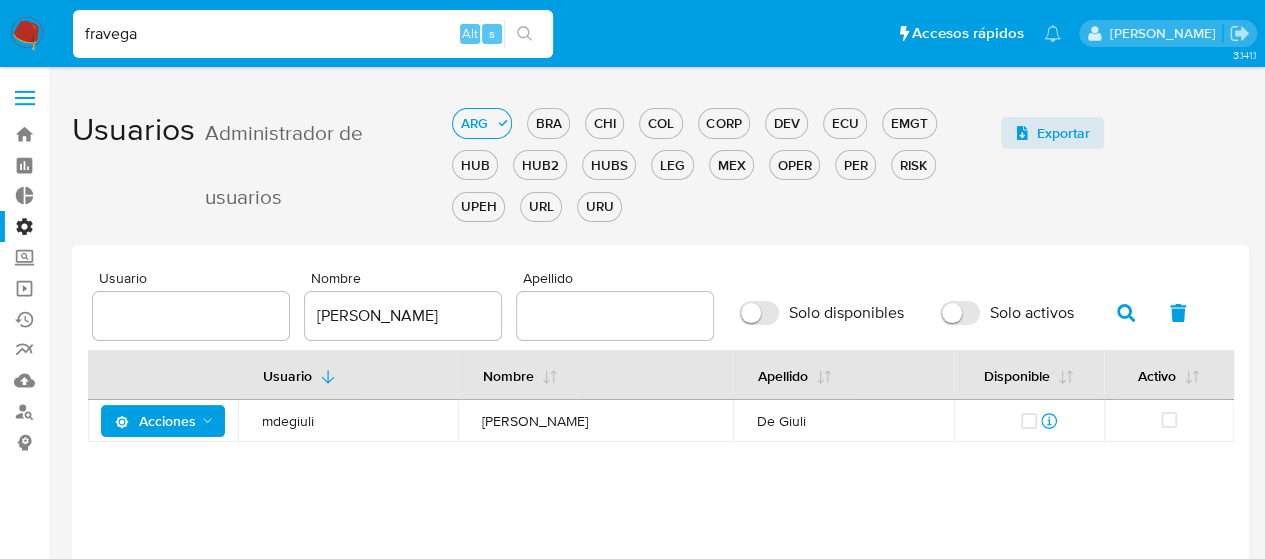 type on "fravega" 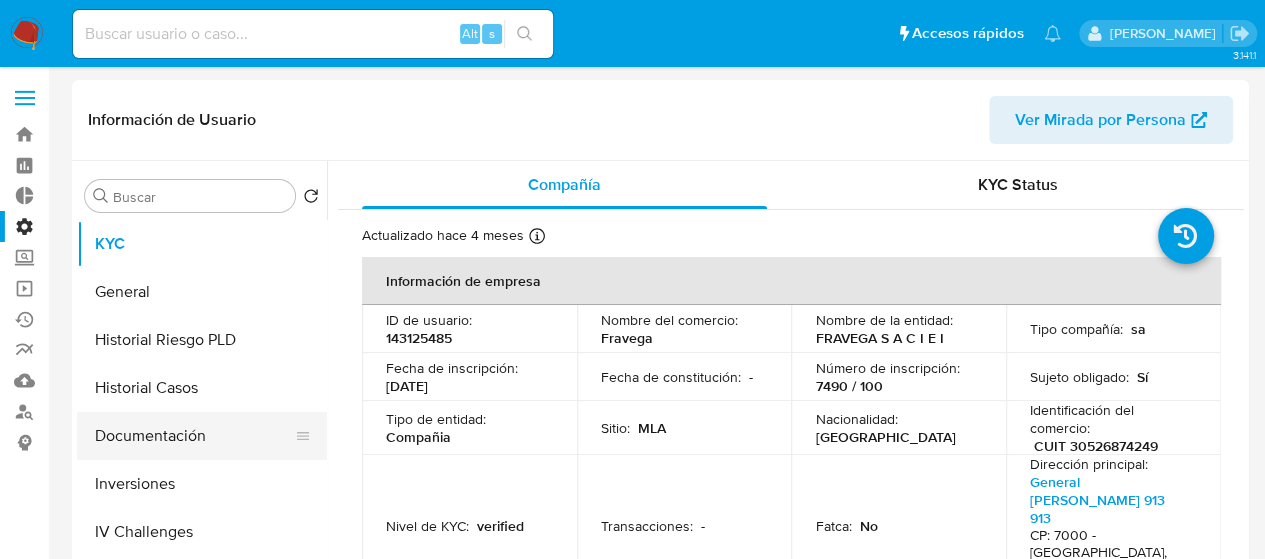 select on "10" 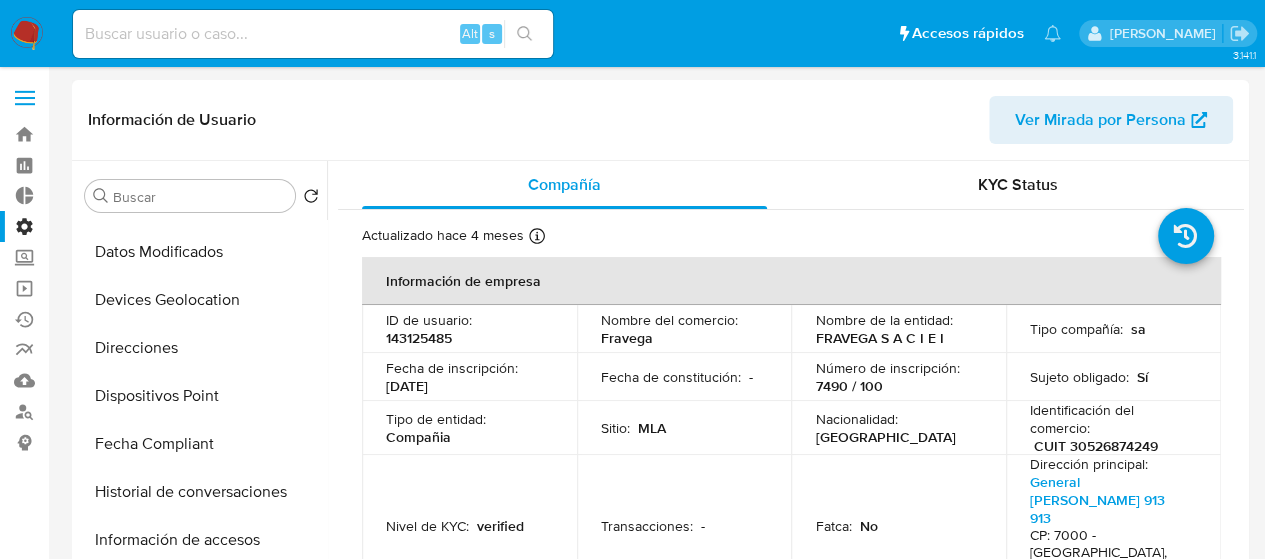 scroll, scrollTop: 600, scrollLeft: 0, axis: vertical 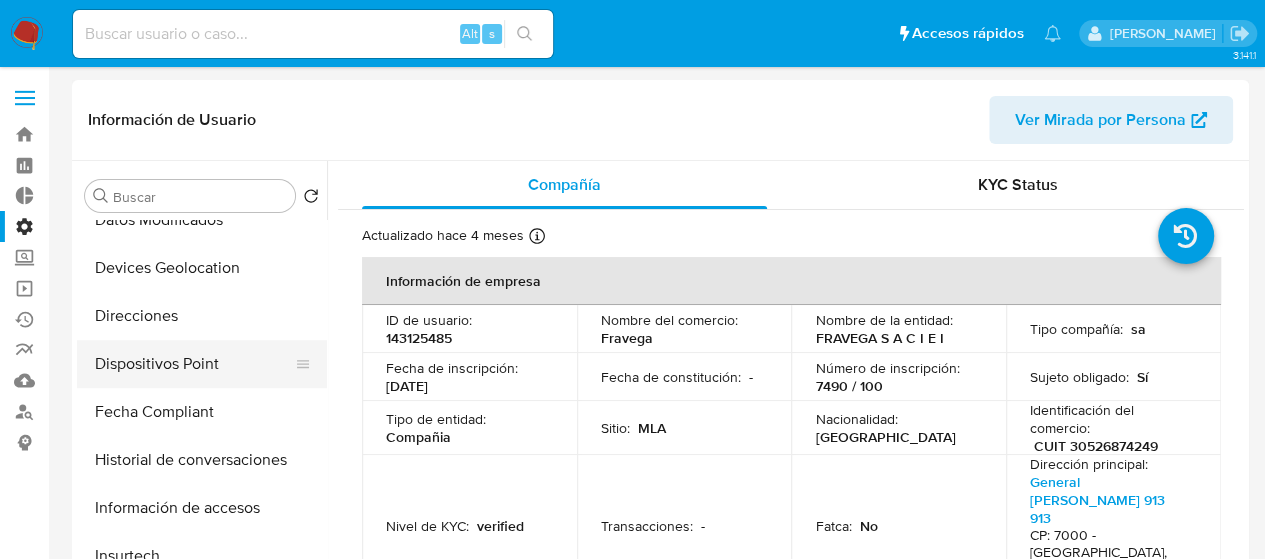 click on "Dispositivos Point" at bounding box center (194, 364) 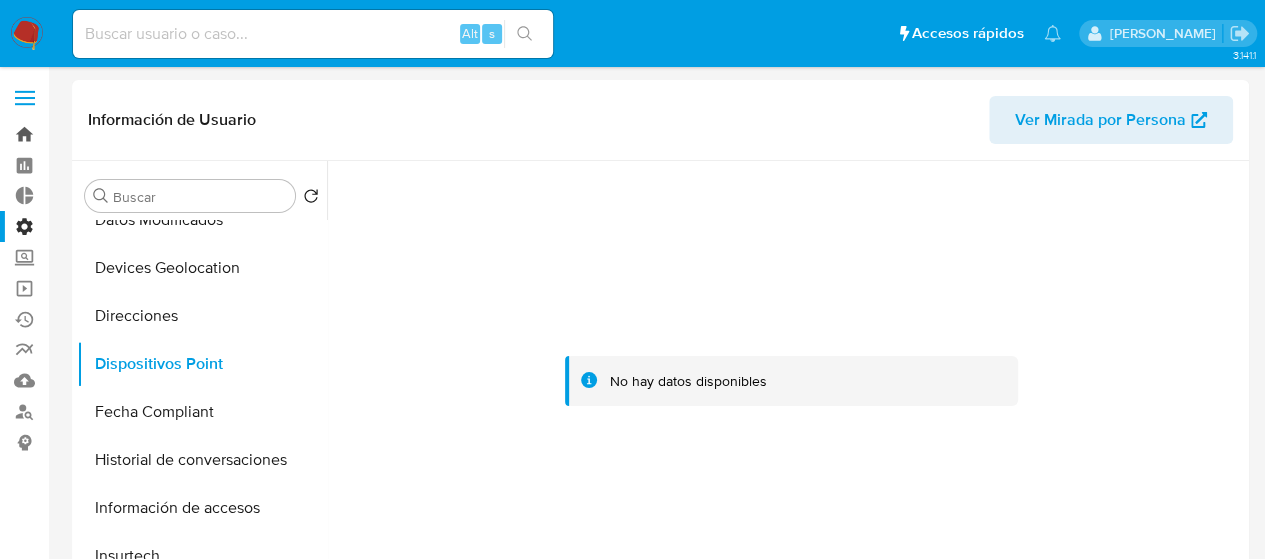 click on "Bandeja" at bounding box center [119, 134] 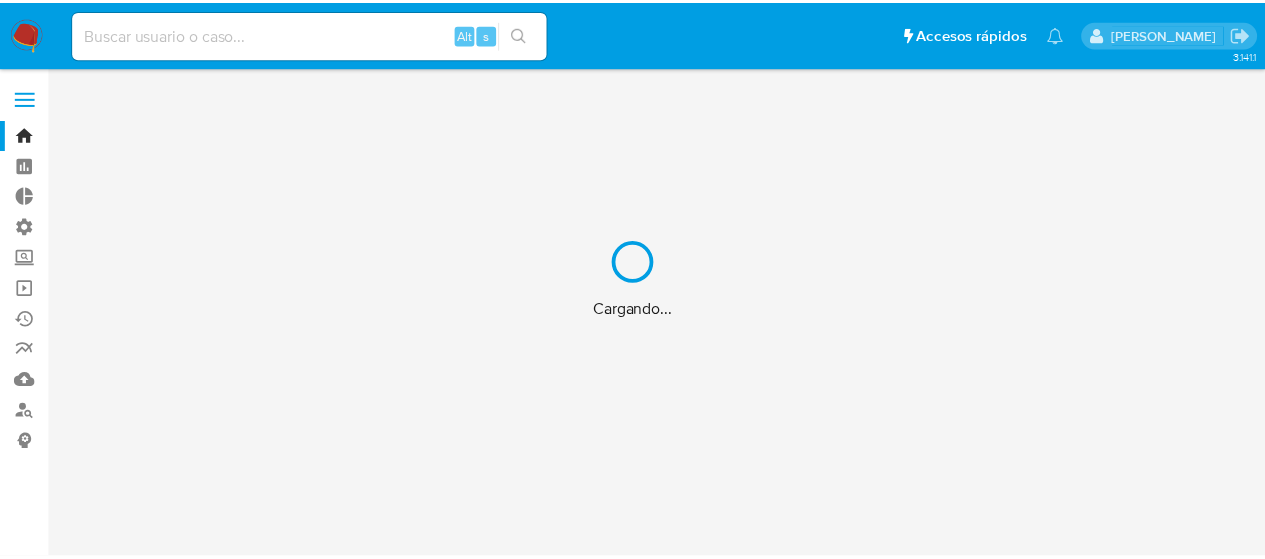 scroll, scrollTop: 0, scrollLeft: 0, axis: both 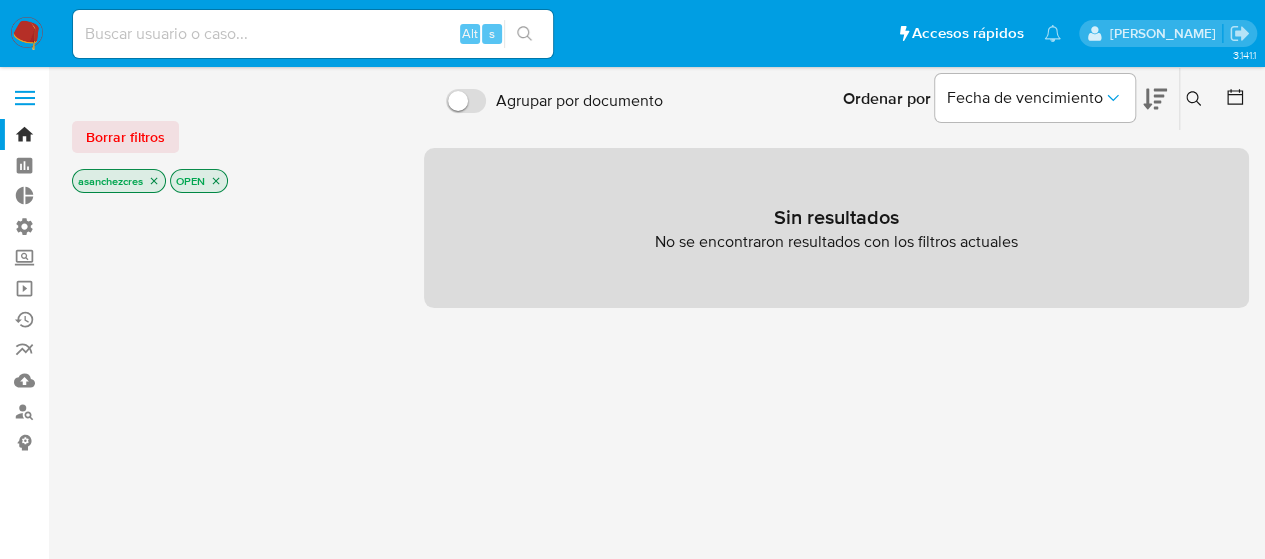 click 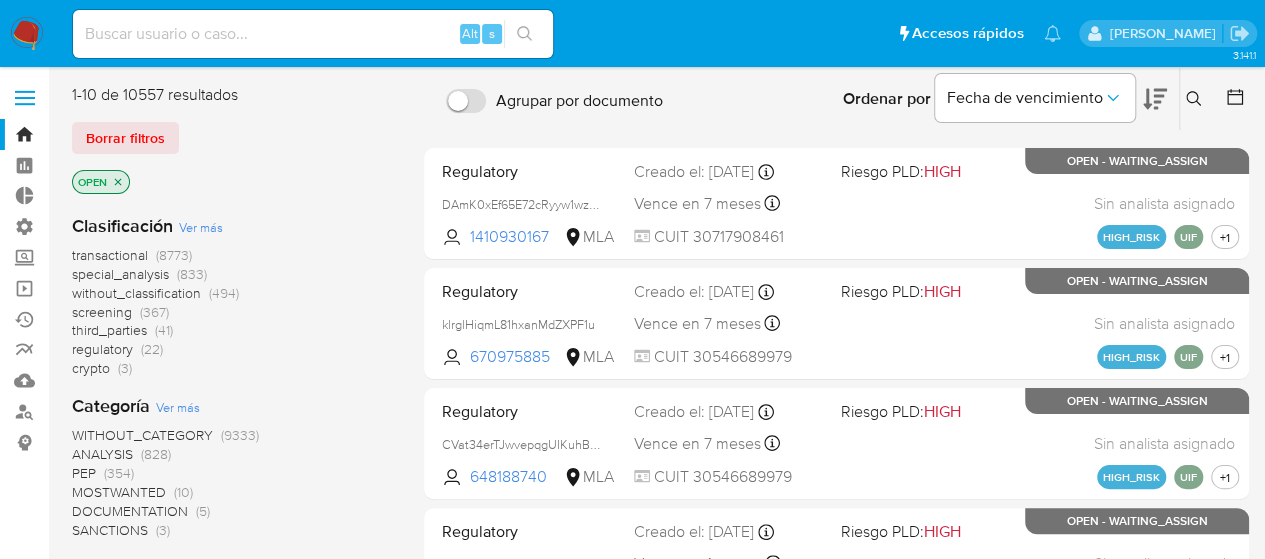 click 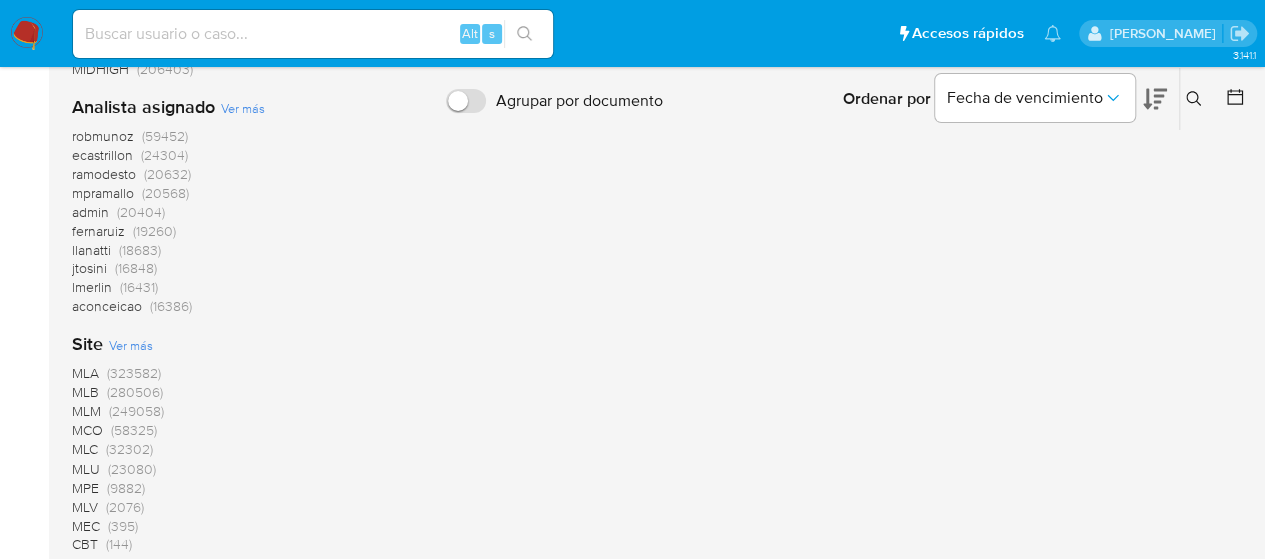 scroll, scrollTop: 1533, scrollLeft: 0, axis: vertical 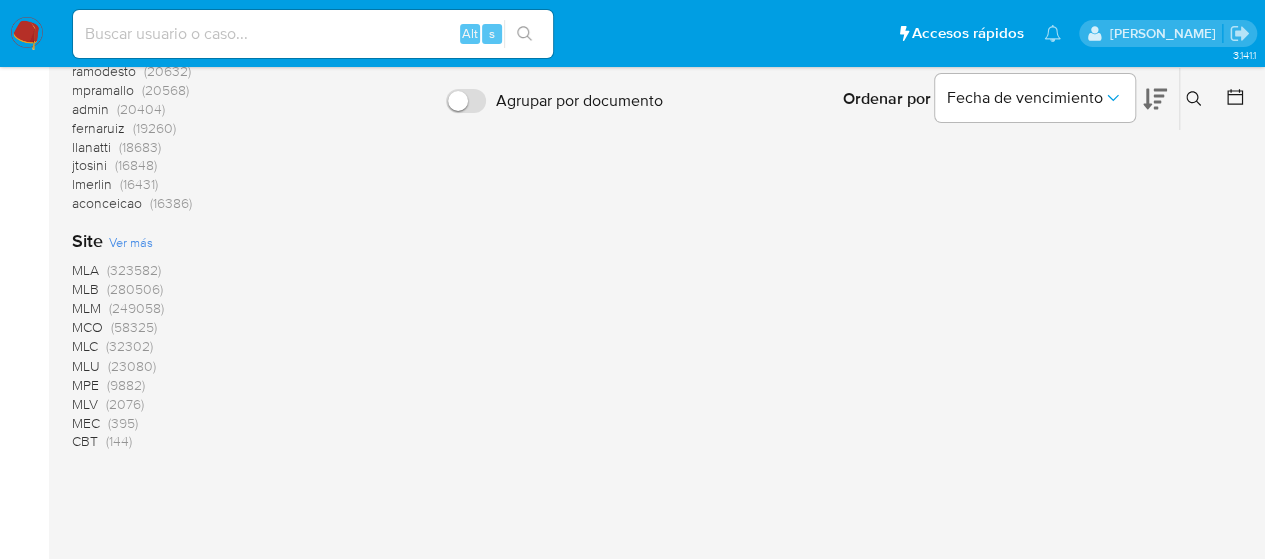 drag, startPoint x: 105, startPoint y: 285, endPoint x: 134, endPoint y: 306, distance: 35.805027 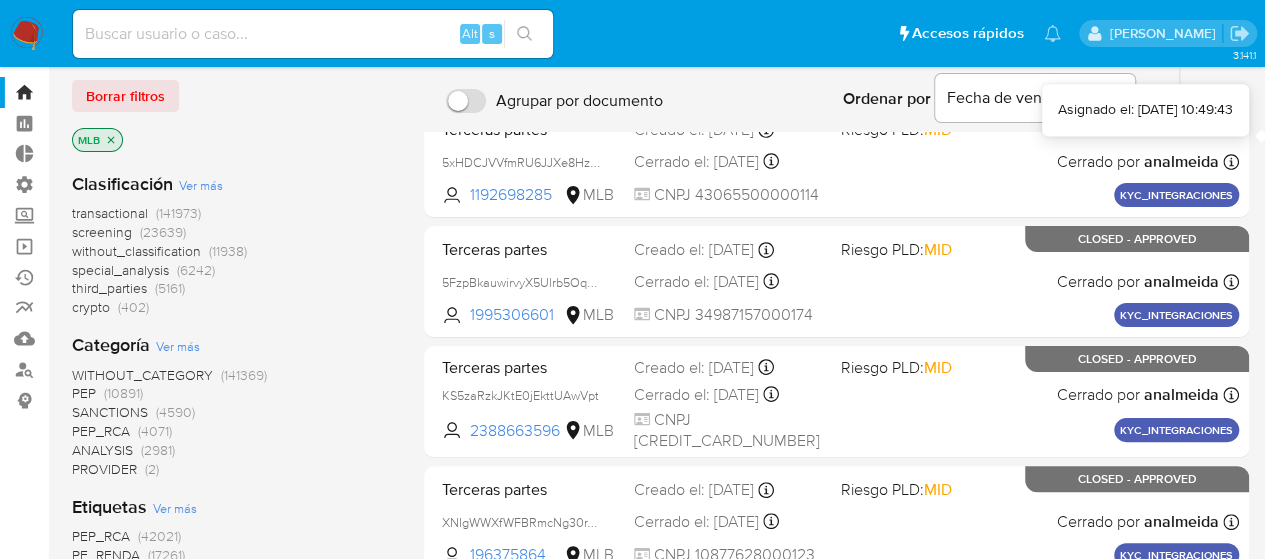 scroll, scrollTop: 0, scrollLeft: 0, axis: both 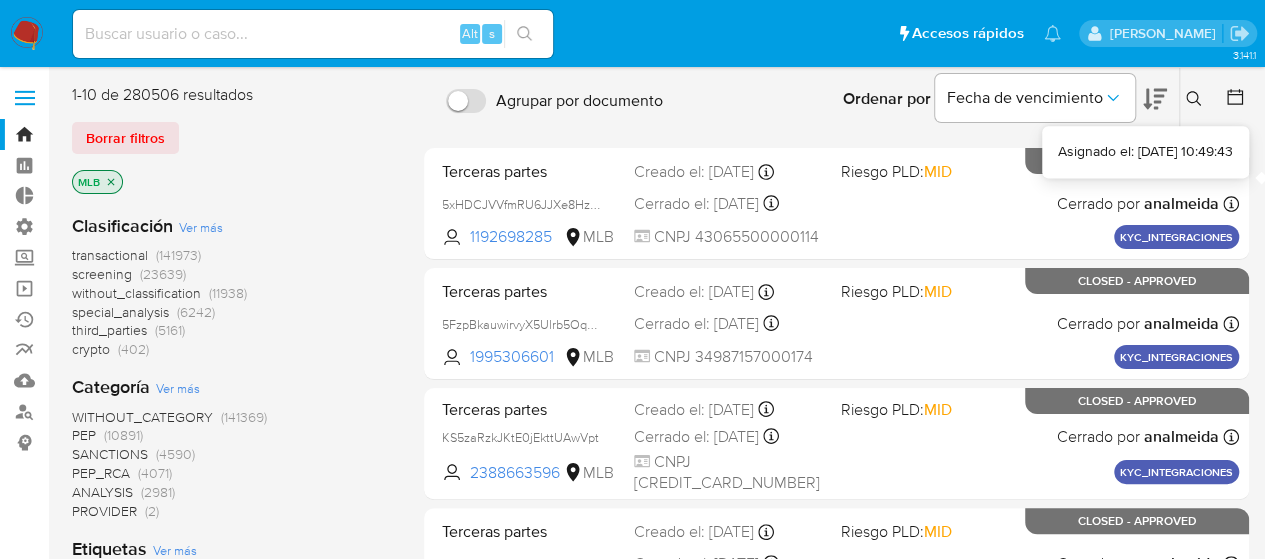 click 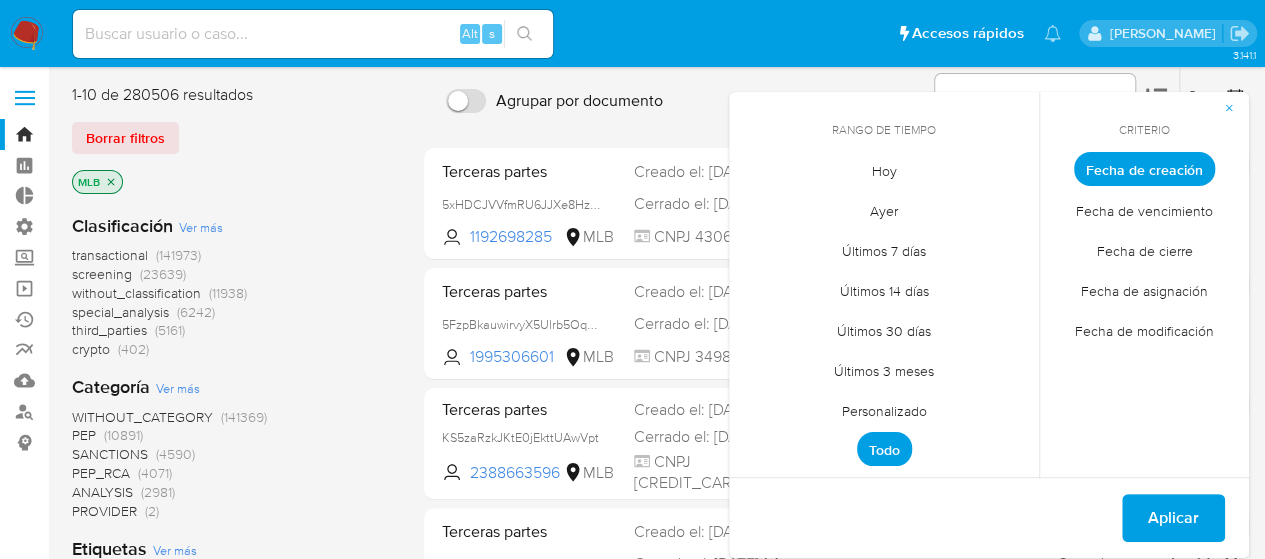 click on "Últimos 3 meses" at bounding box center [884, 370] 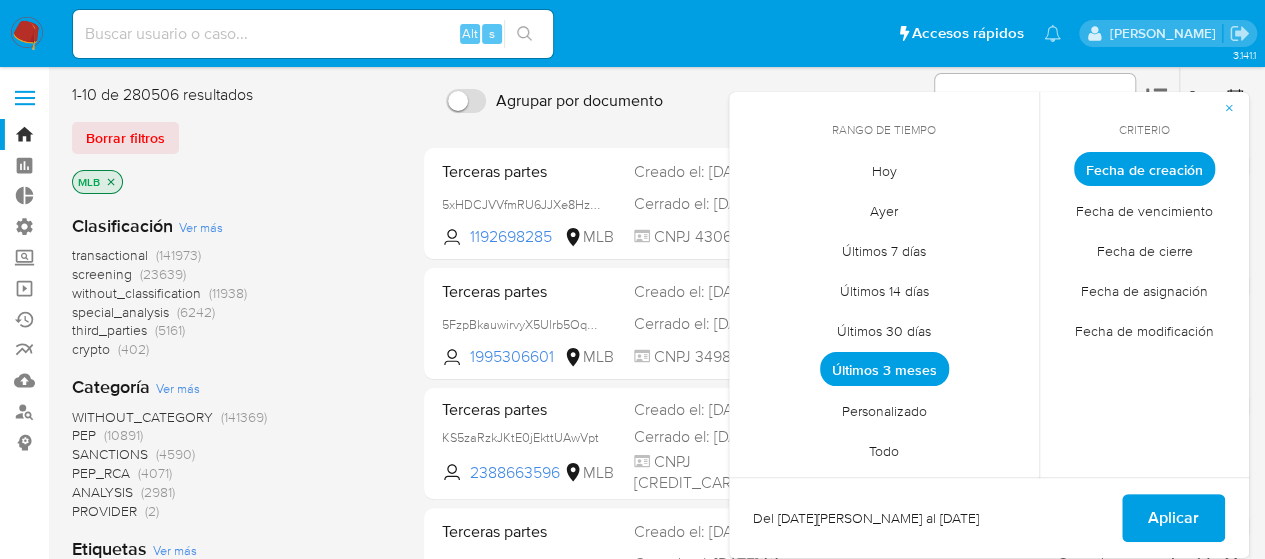 drag, startPoint x: 1194, startPoint y: 511, endPoint x: 1158, endPoint y: 491, distance: 41.18252 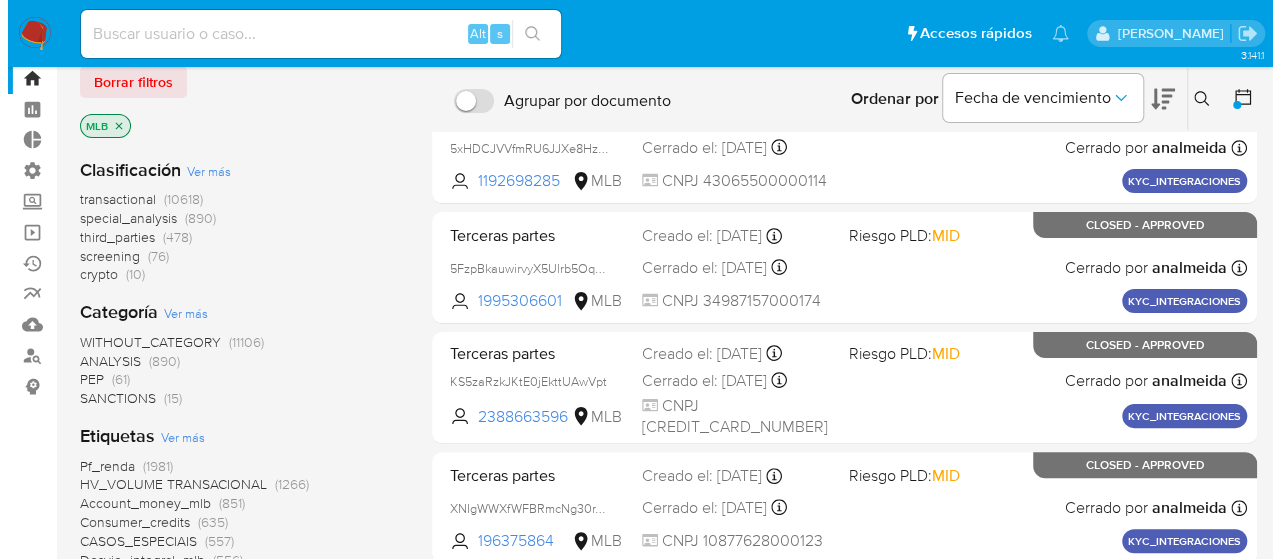 scroll, scrollTop: 100, scrollLeft: 0, axis: vertical 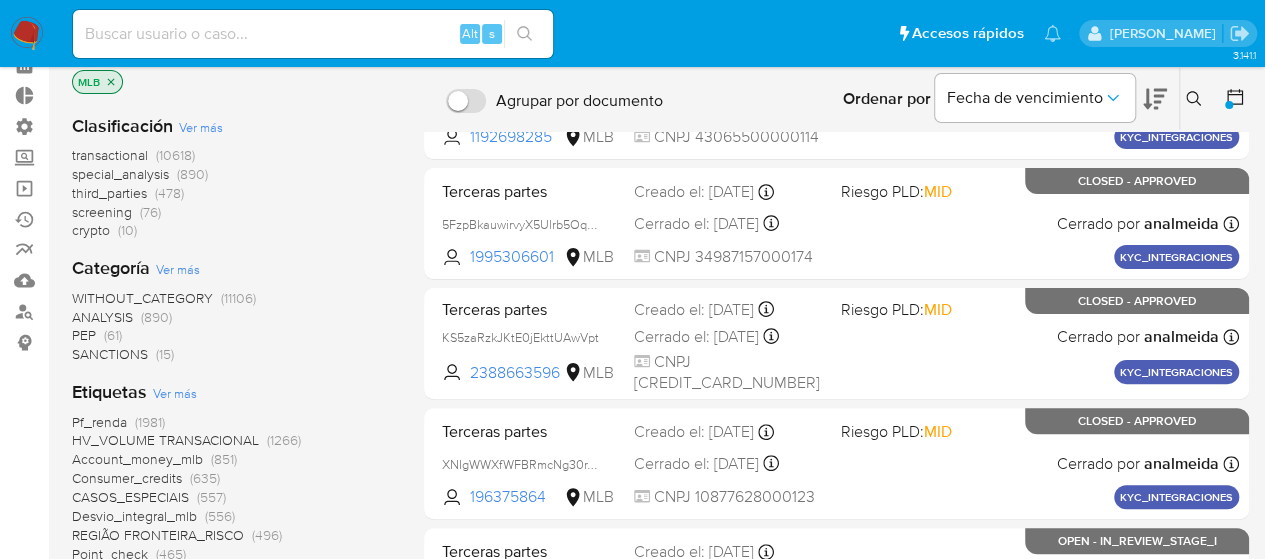 click on "Ver más" at bounding box center [175, 393] 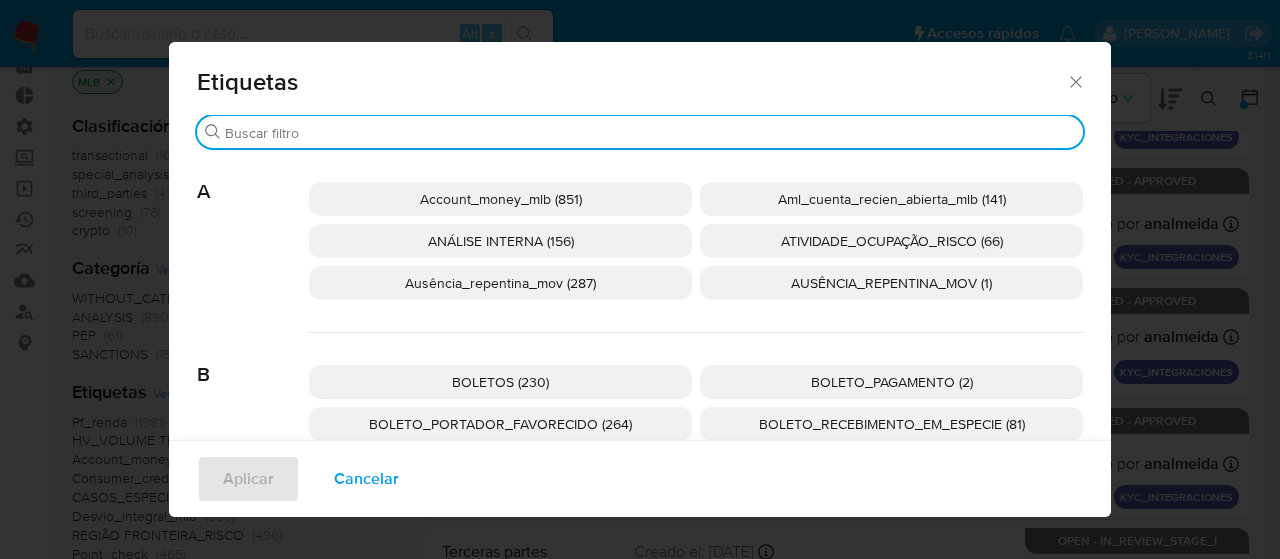 click on "Buscar" at bounding box center [650, 133] 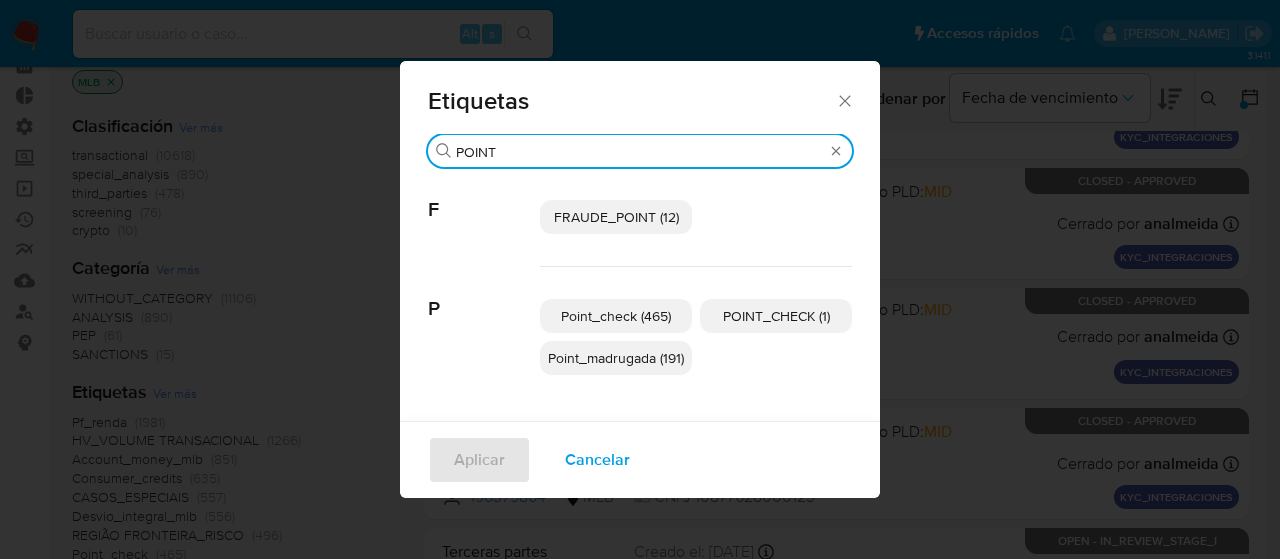 type on "POINT" 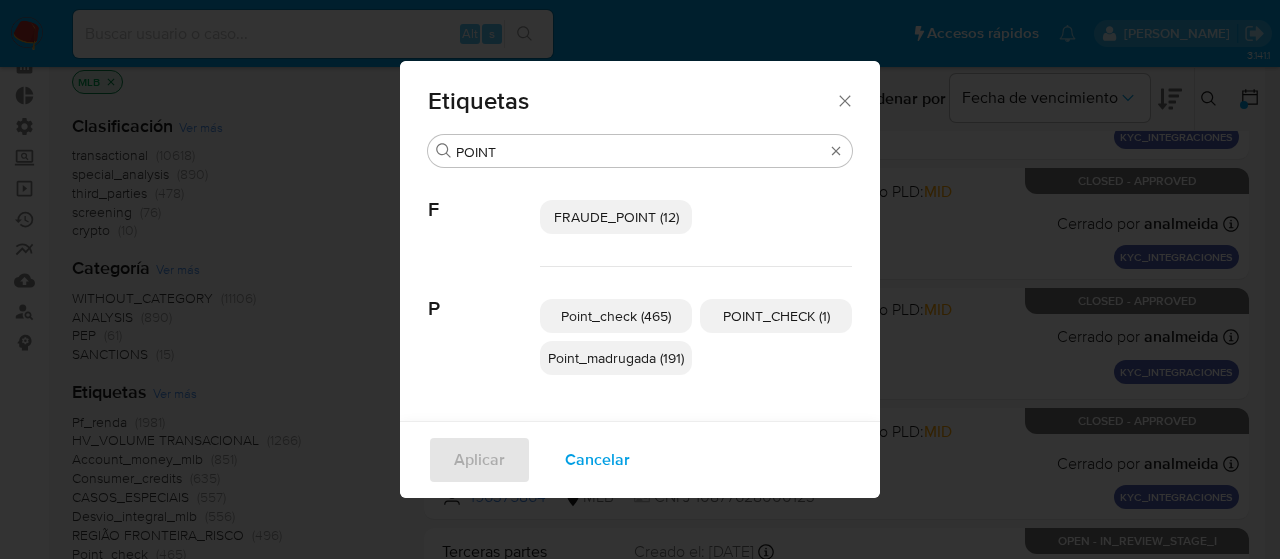 click on "Point_check (465)" at bounding box center [616, 316] 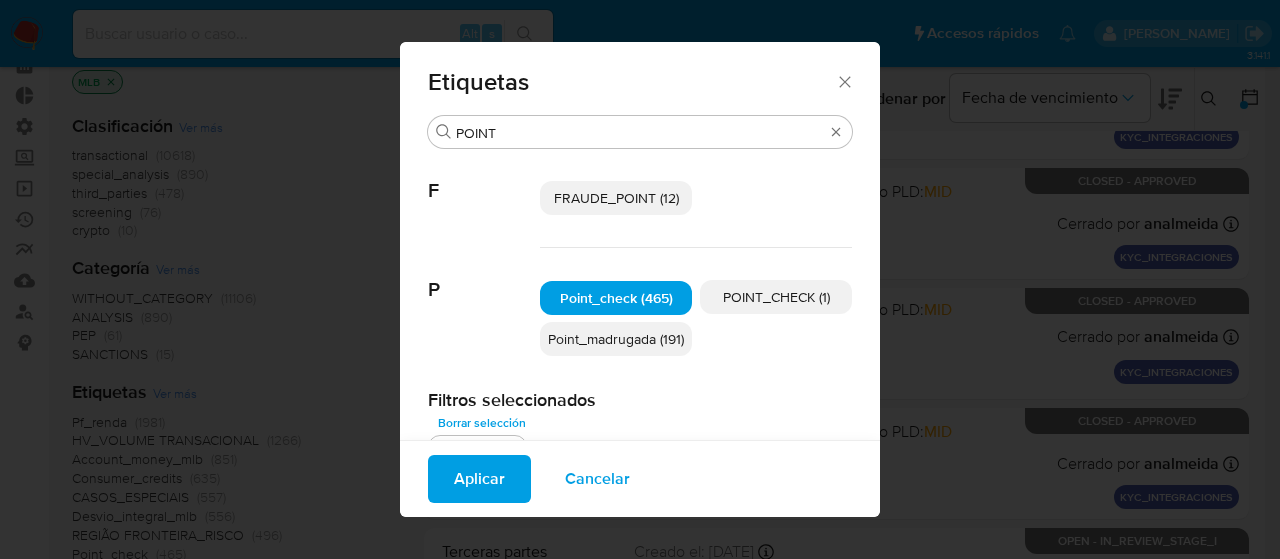 click on "Aplicar" at bounding box center (479, 479) 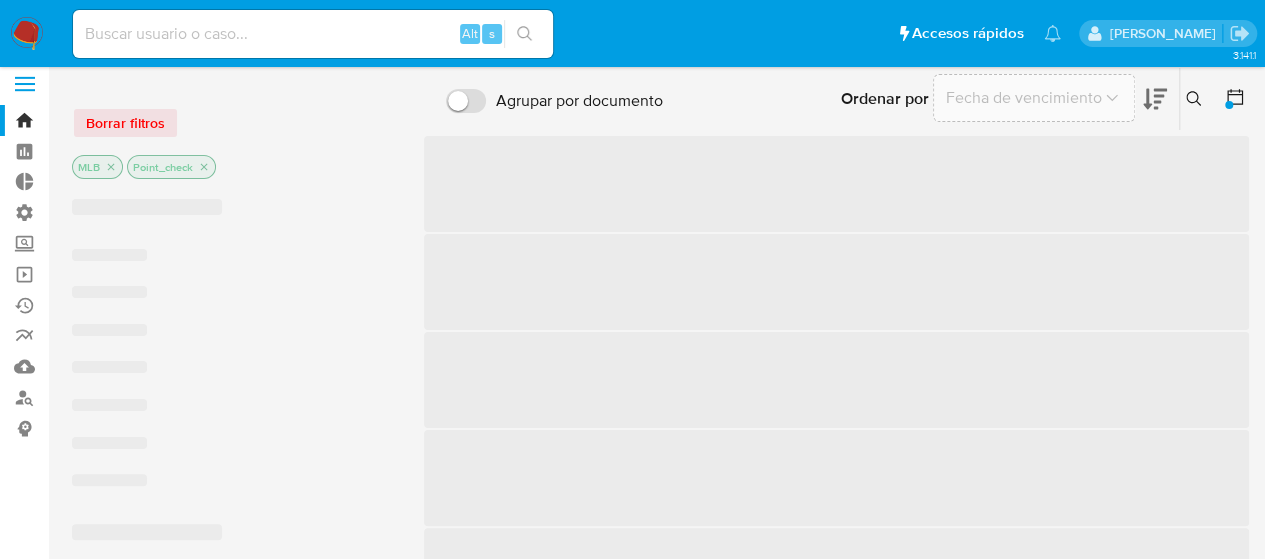 scroll, scrollTop: 0, scrollLeft: 0, axis: both 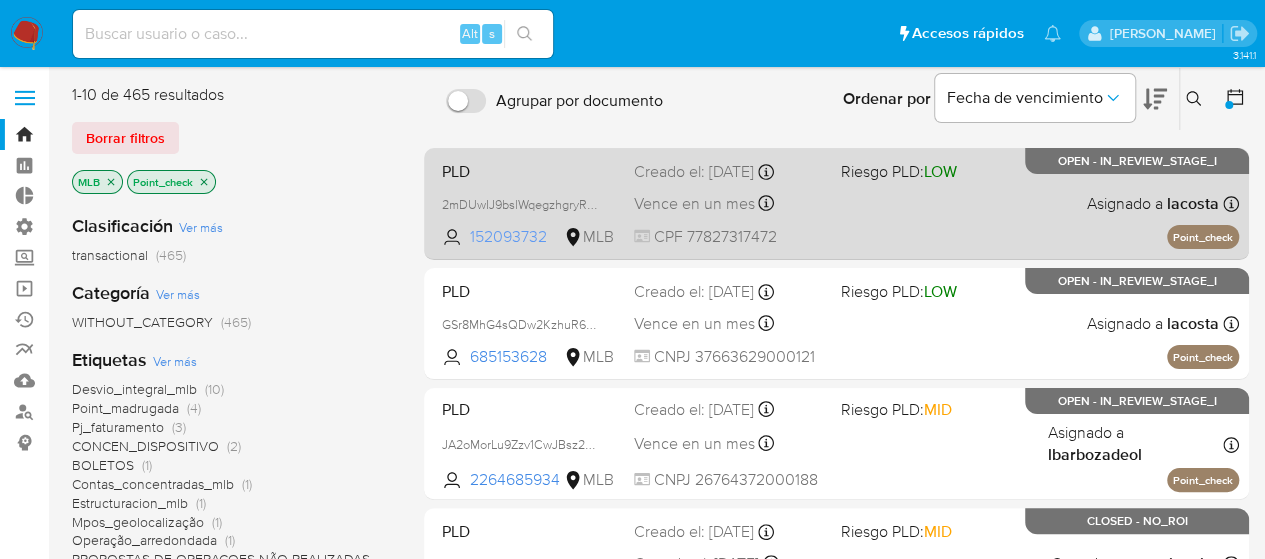 click on "152093732" at bounding box center [515, 237] 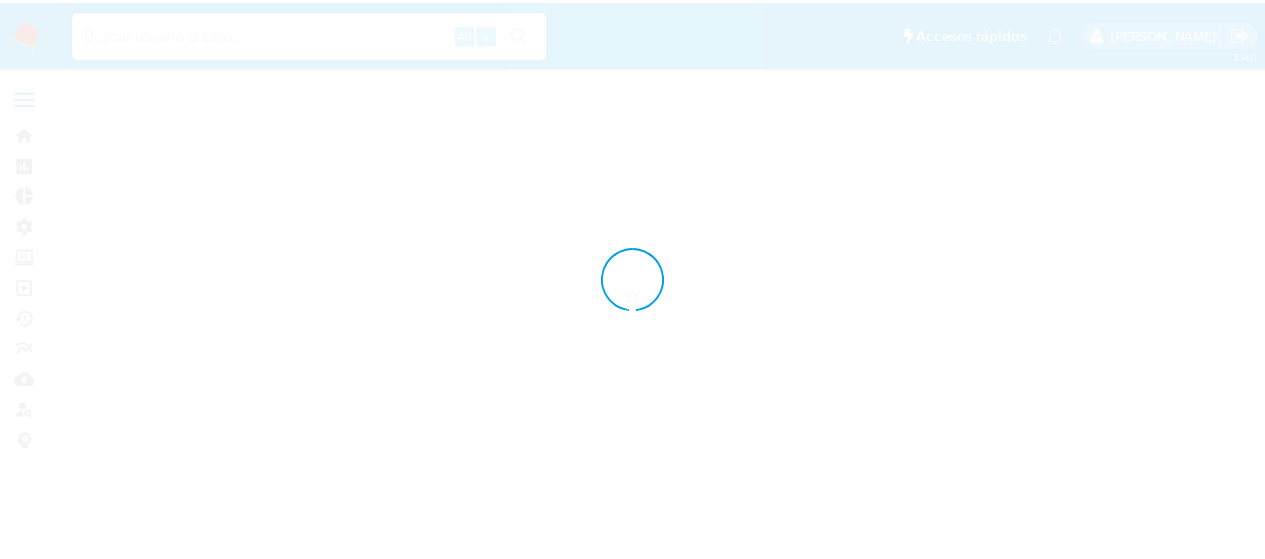 scroll, scrollTop: 0, scrollLeft: 0, axis: both 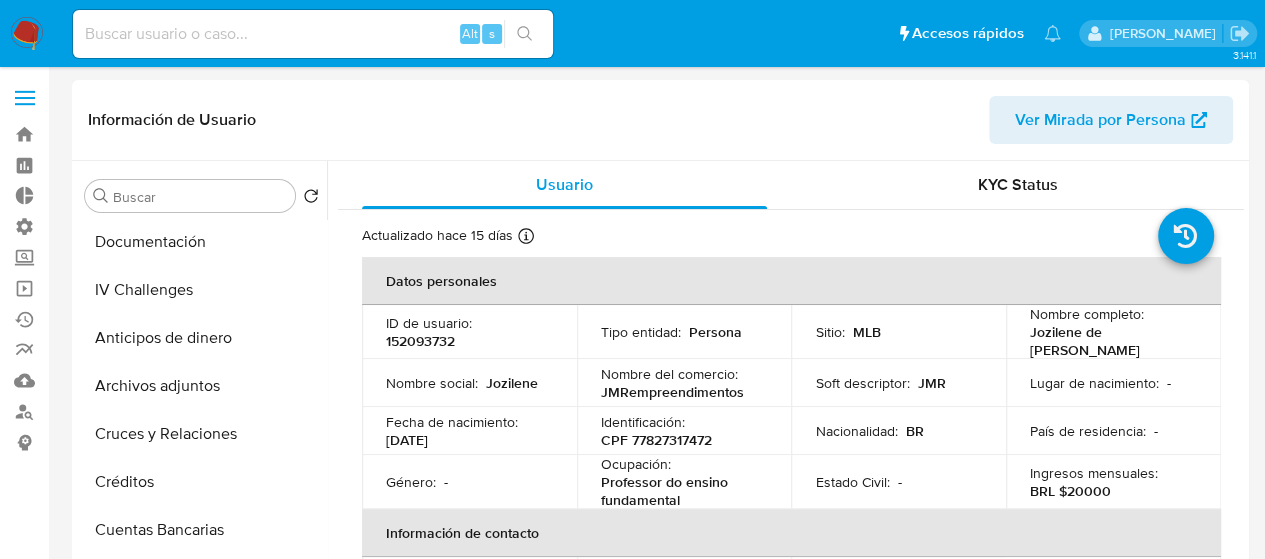 select on "10" 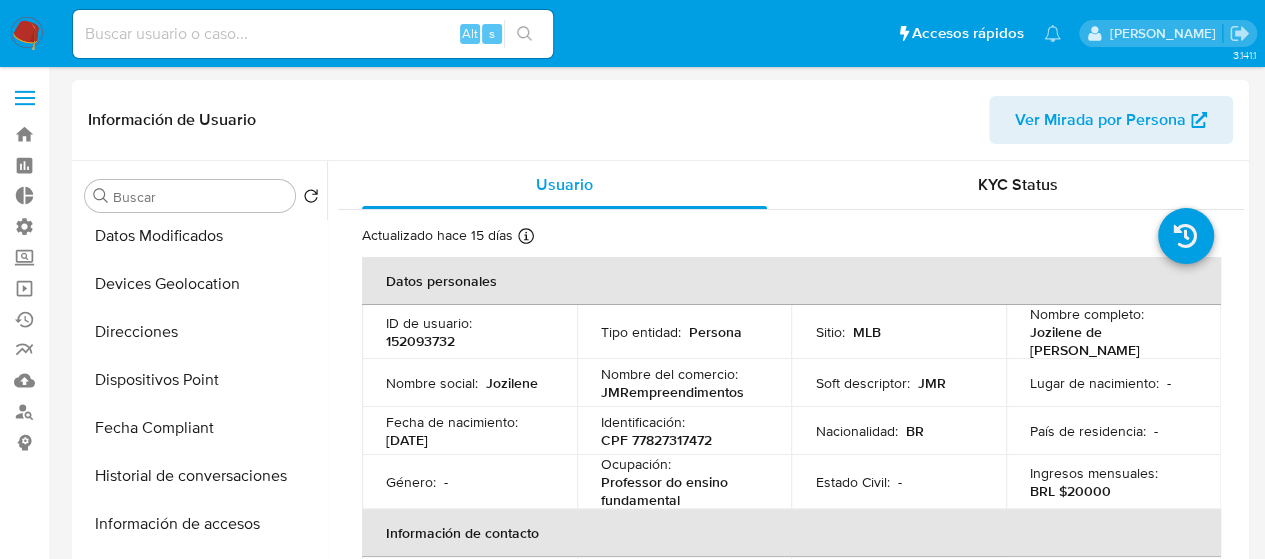 scroll, scrollTop: 538, scrollLeft: 0, axis: vertical 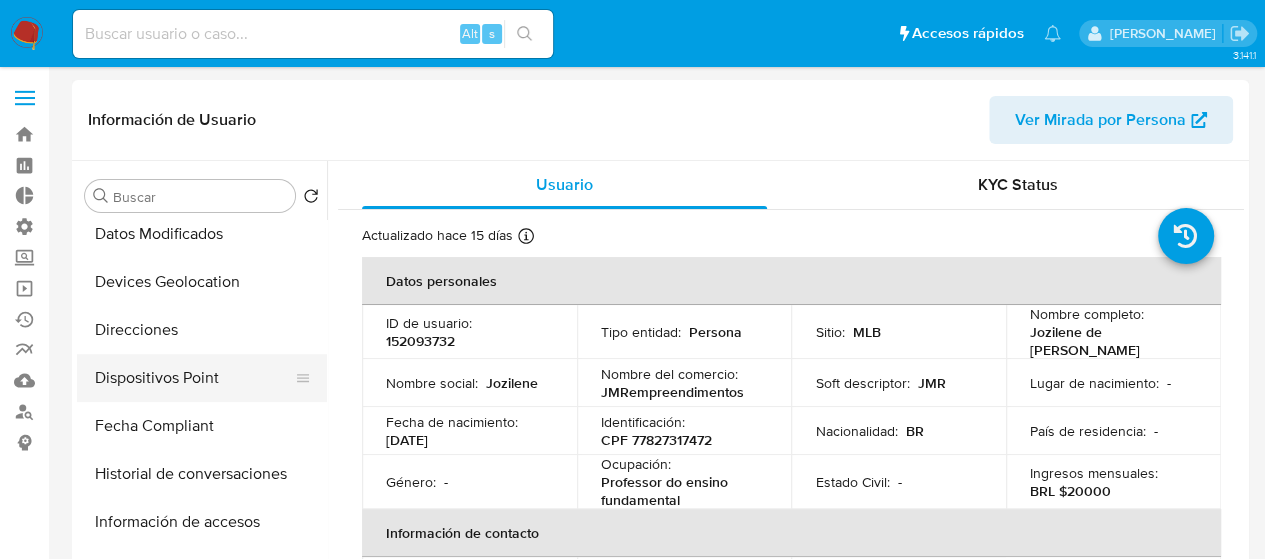 click on "Dispositivos Point" at bounding box center [194, 378] 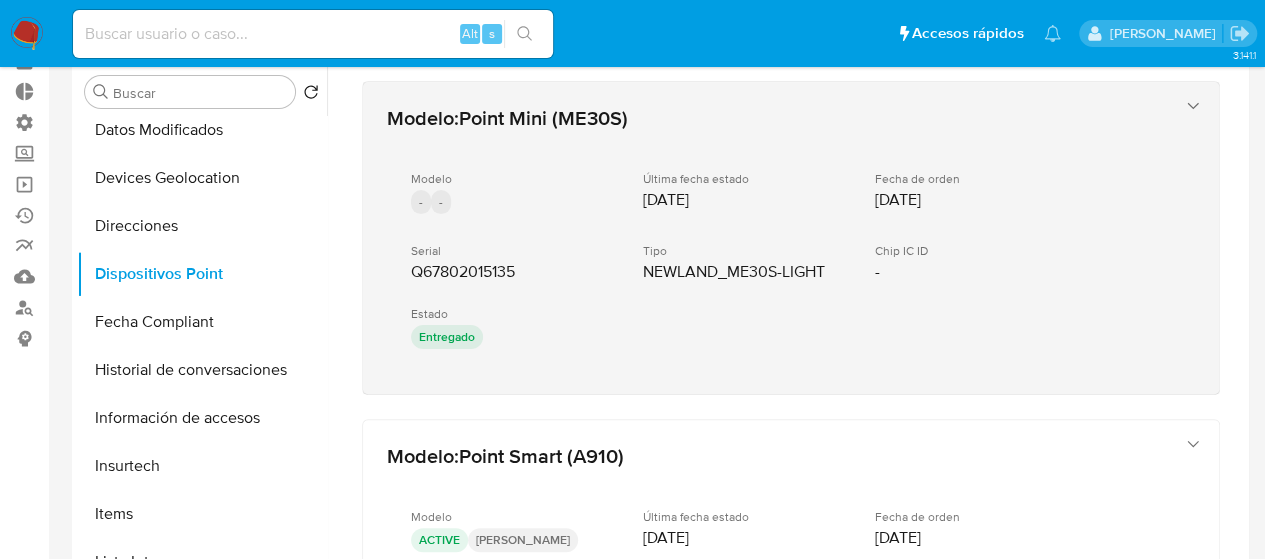 scroll, scrollTop: 0, scrollLeft: 0, axis: both 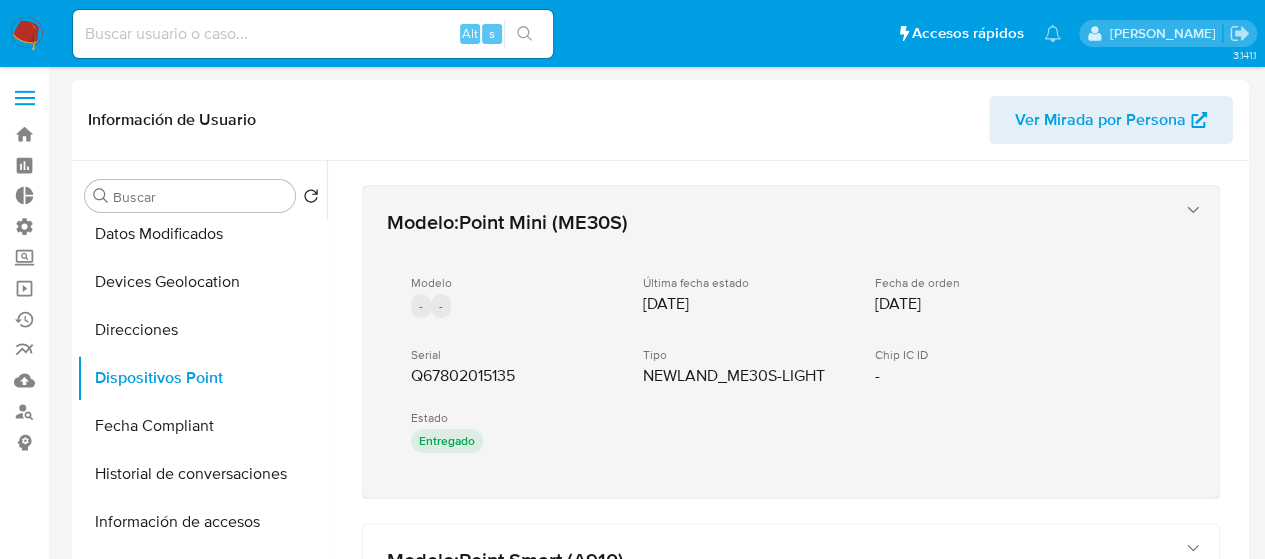 click 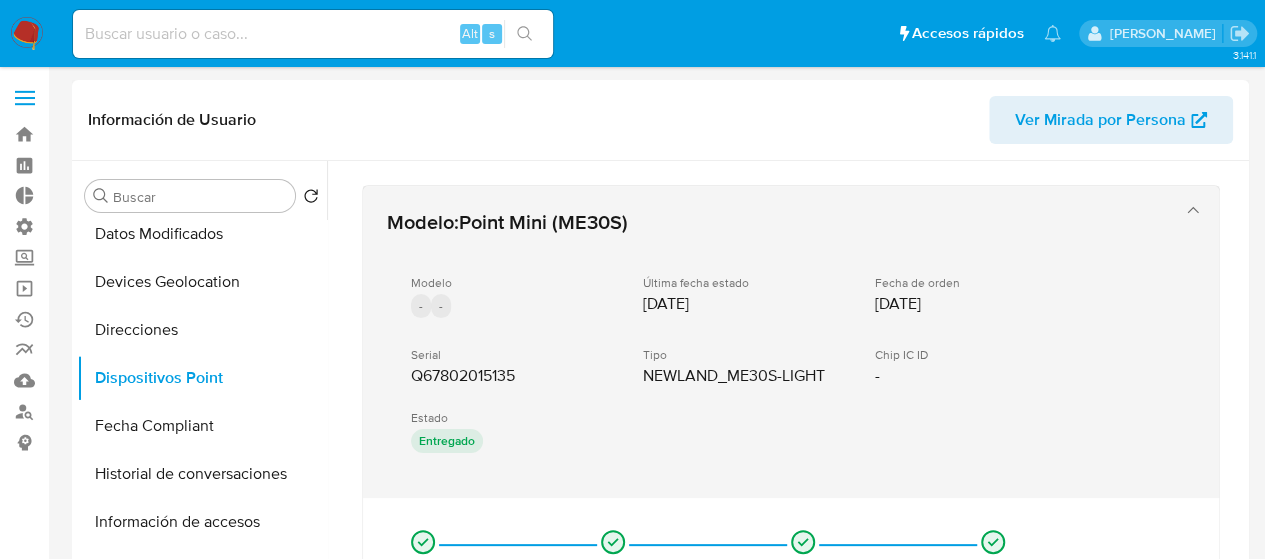 click 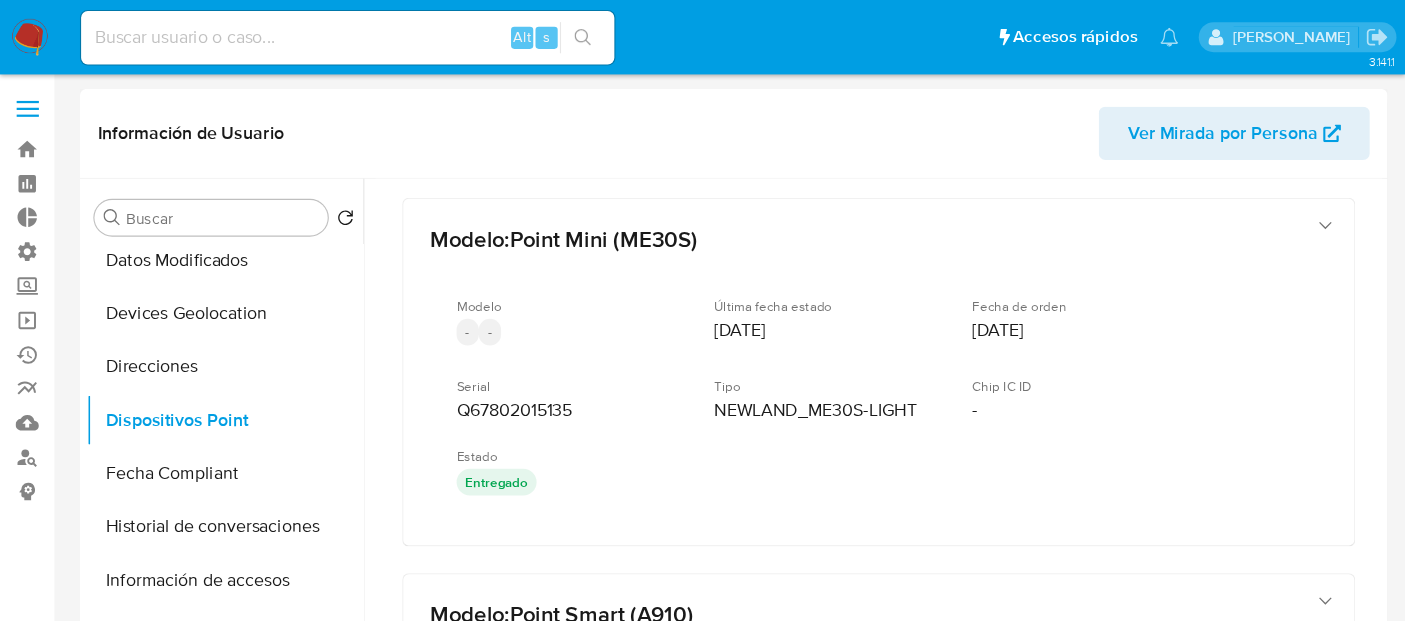 scroll, scrollTop: 0, scrollLeft: 0, axis: both 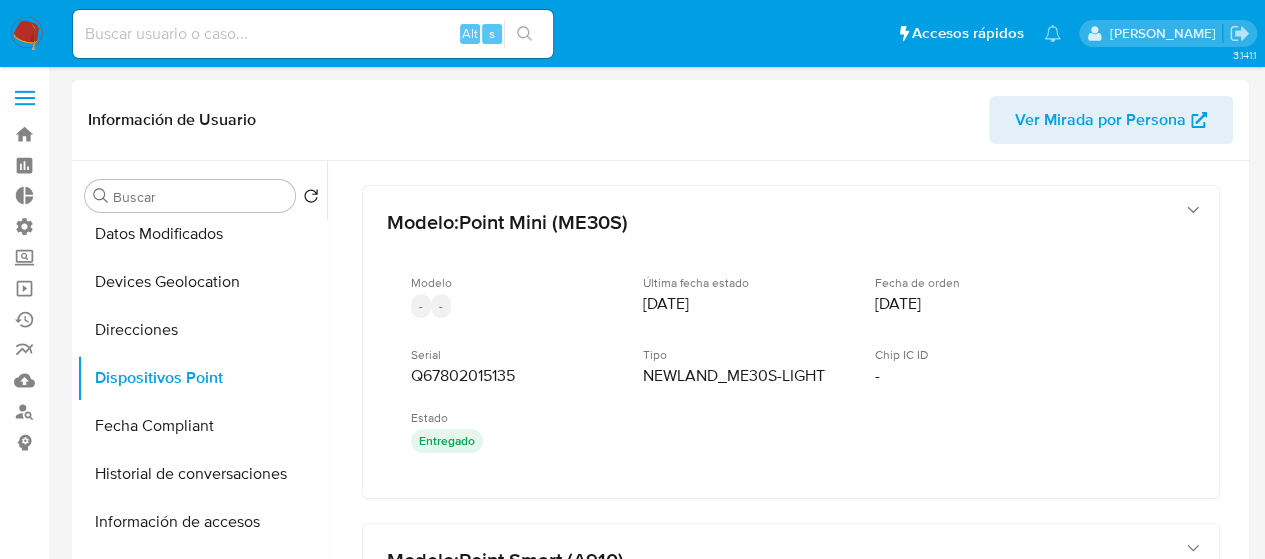 type 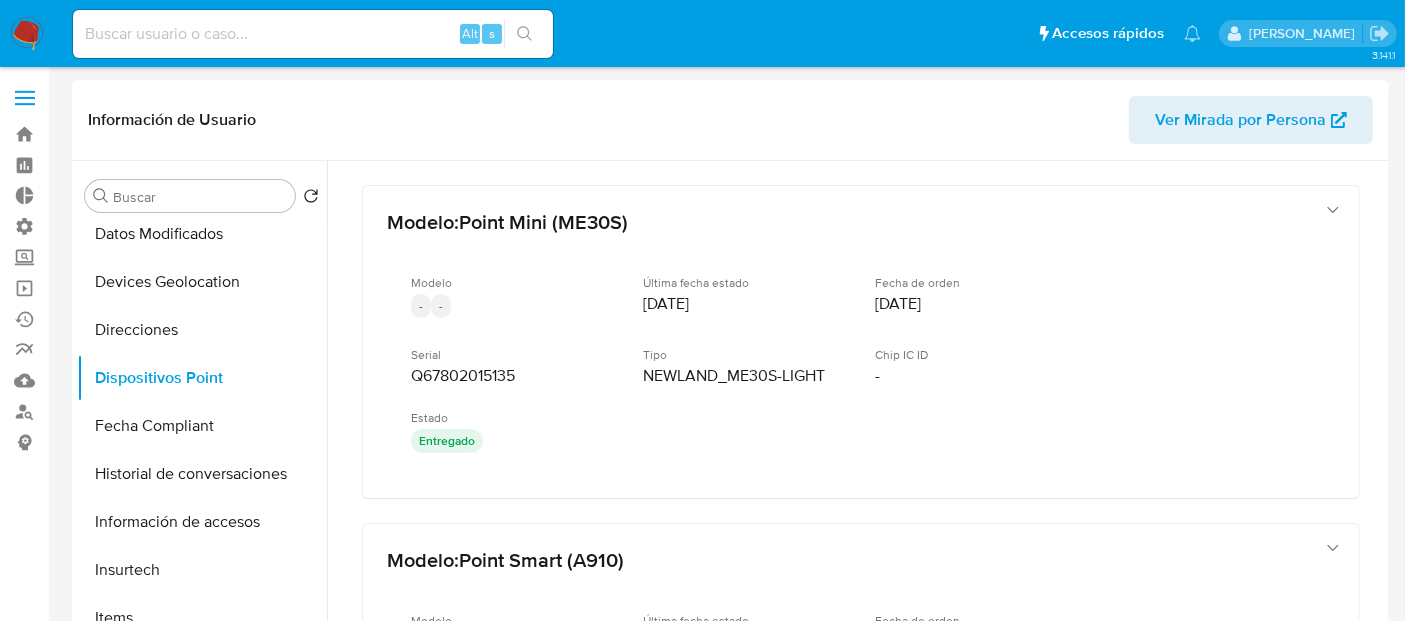 scroll, scrollTop: 538, scrollLeft: 0, axis: vertical 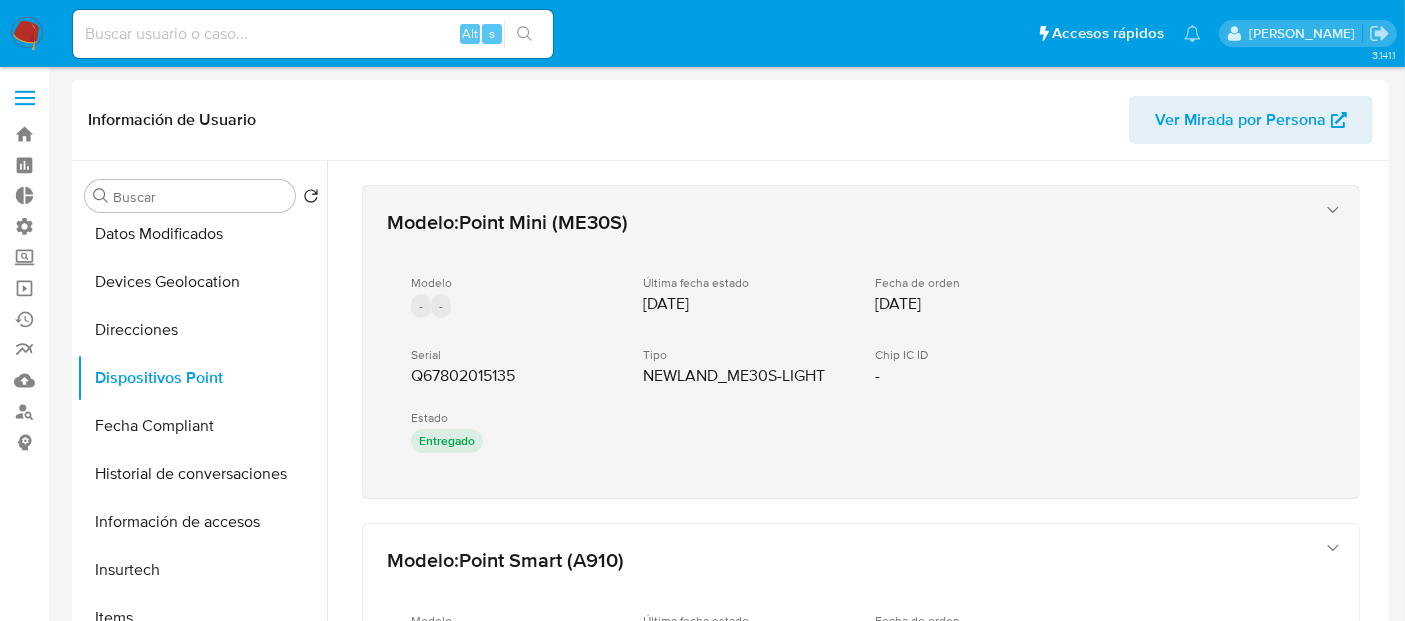 click 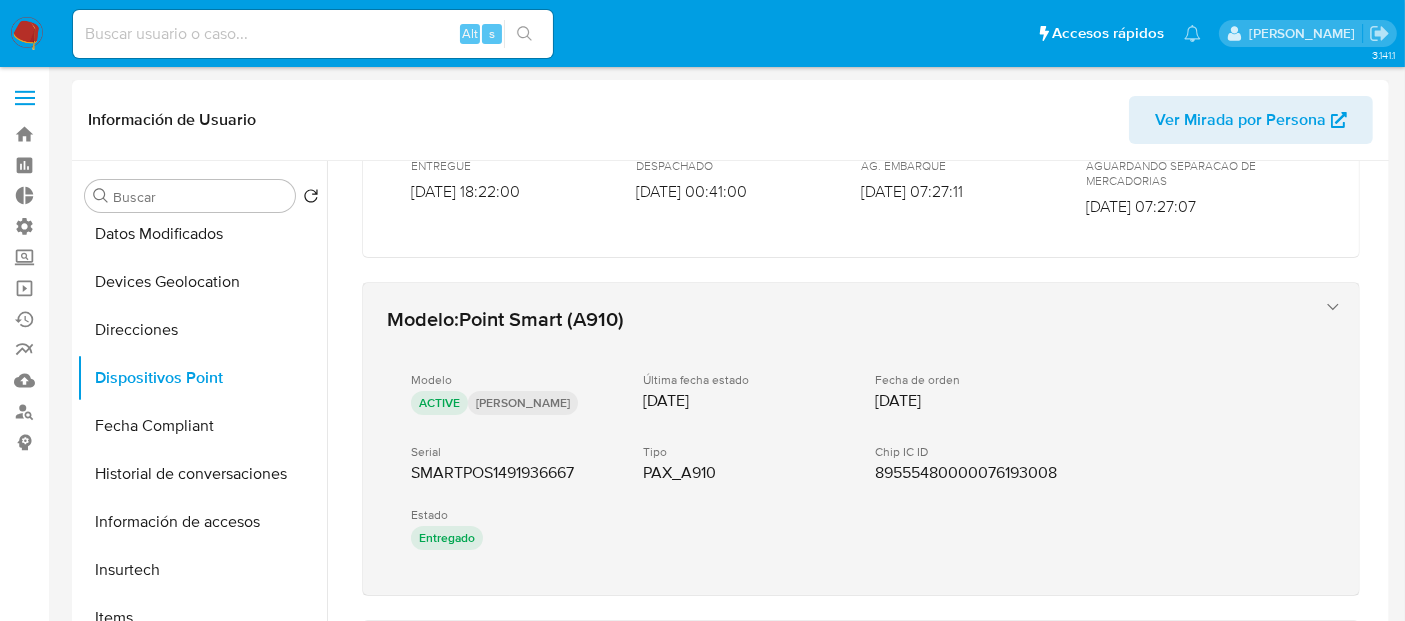 scroll, scrollTop: 444, scrollLeft: 0, axis: vertical 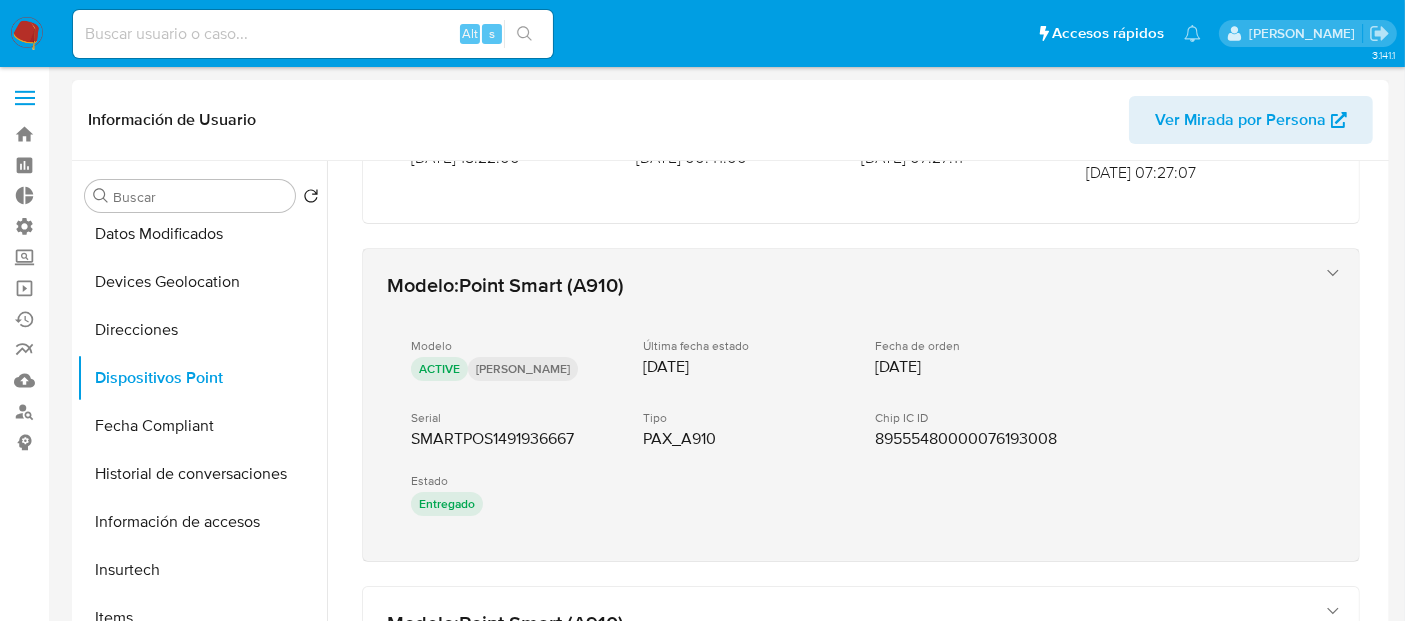 click 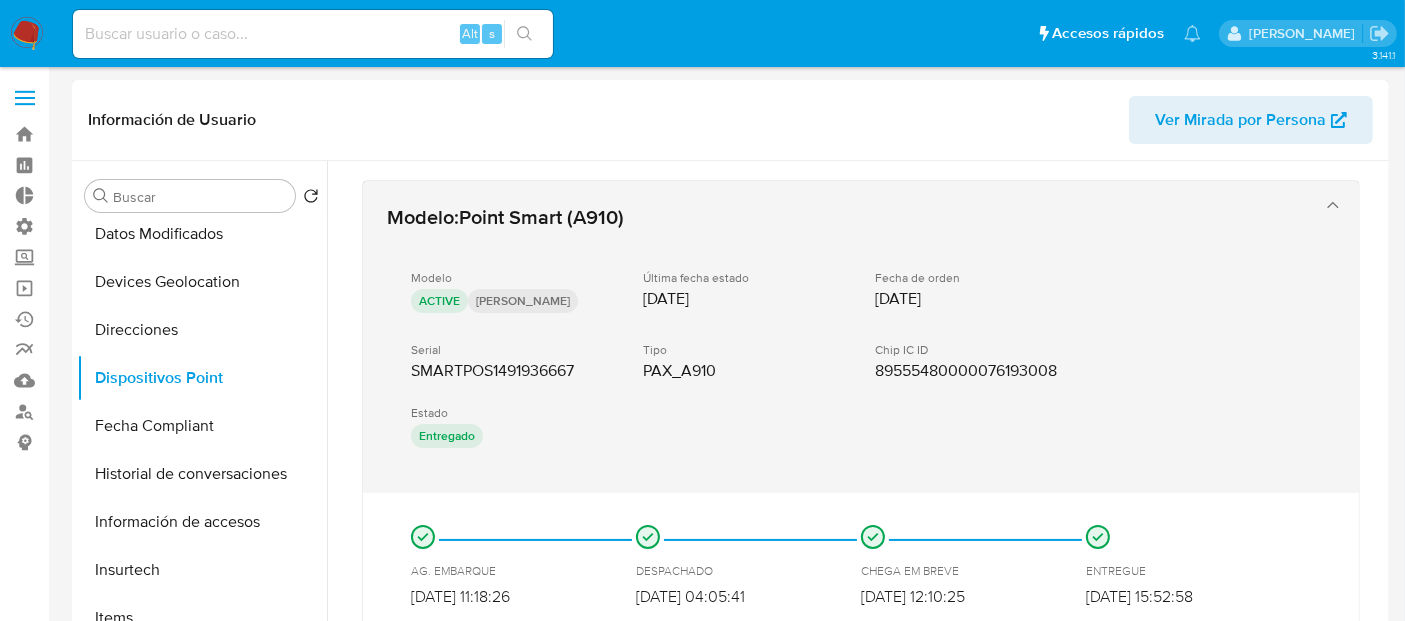 scroll, scrollTop: 444, scrollLeft: 0, axis: vertical 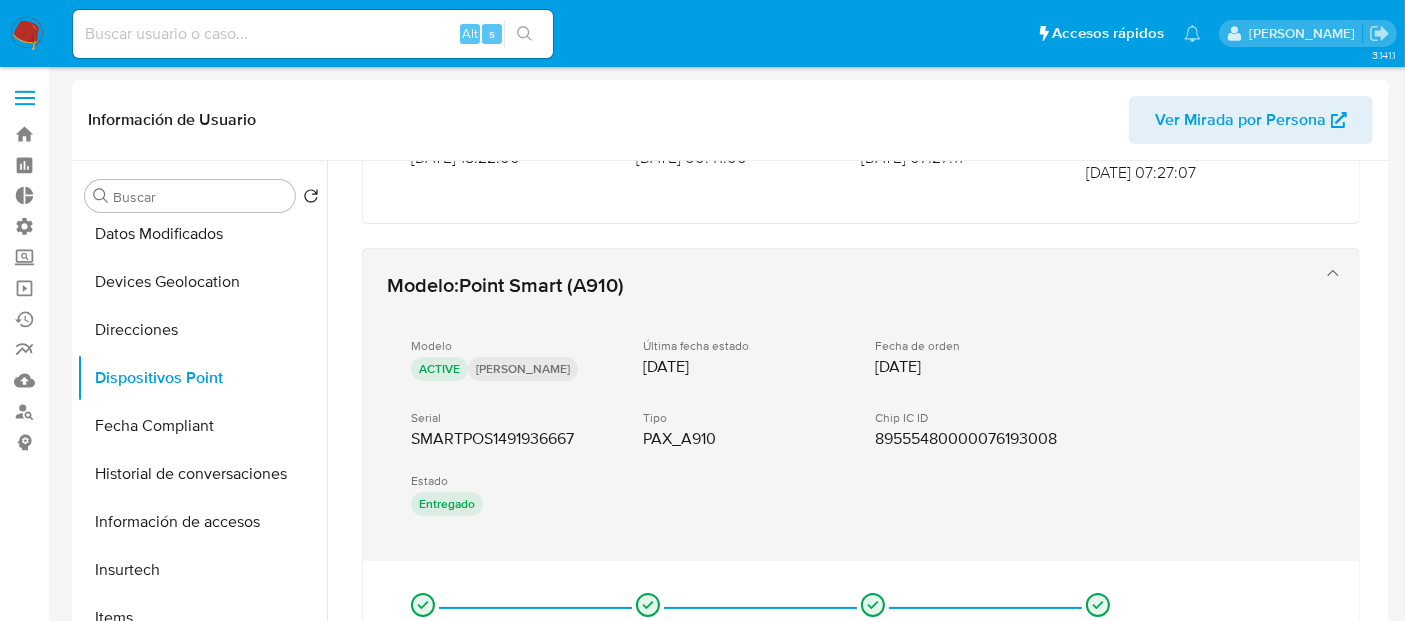 click 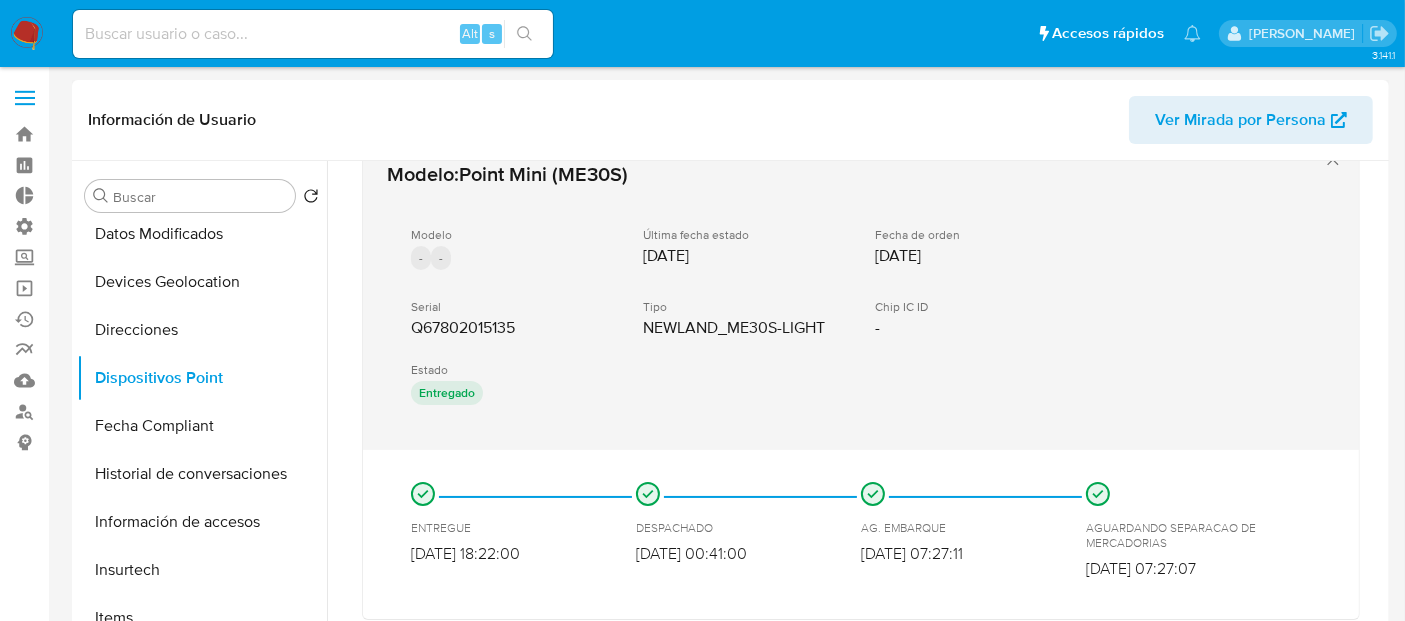 scroll, scrollTop: 0, scrollLeft: 0, axis: both 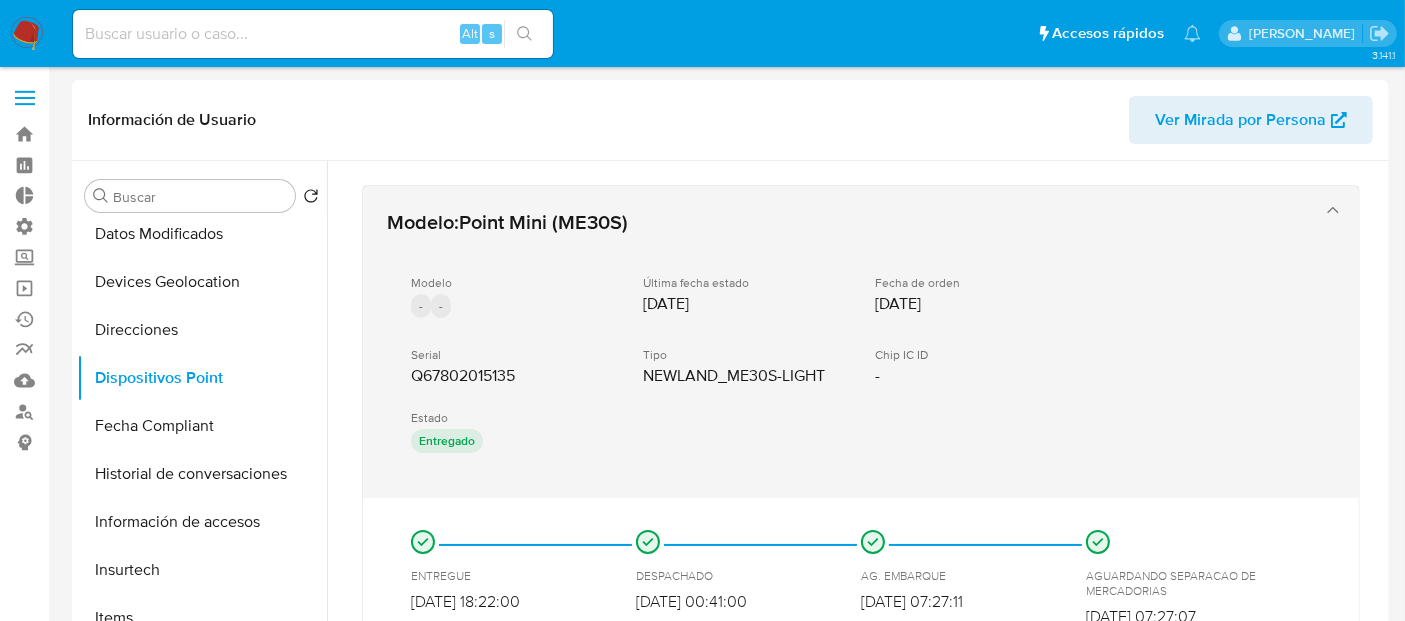click 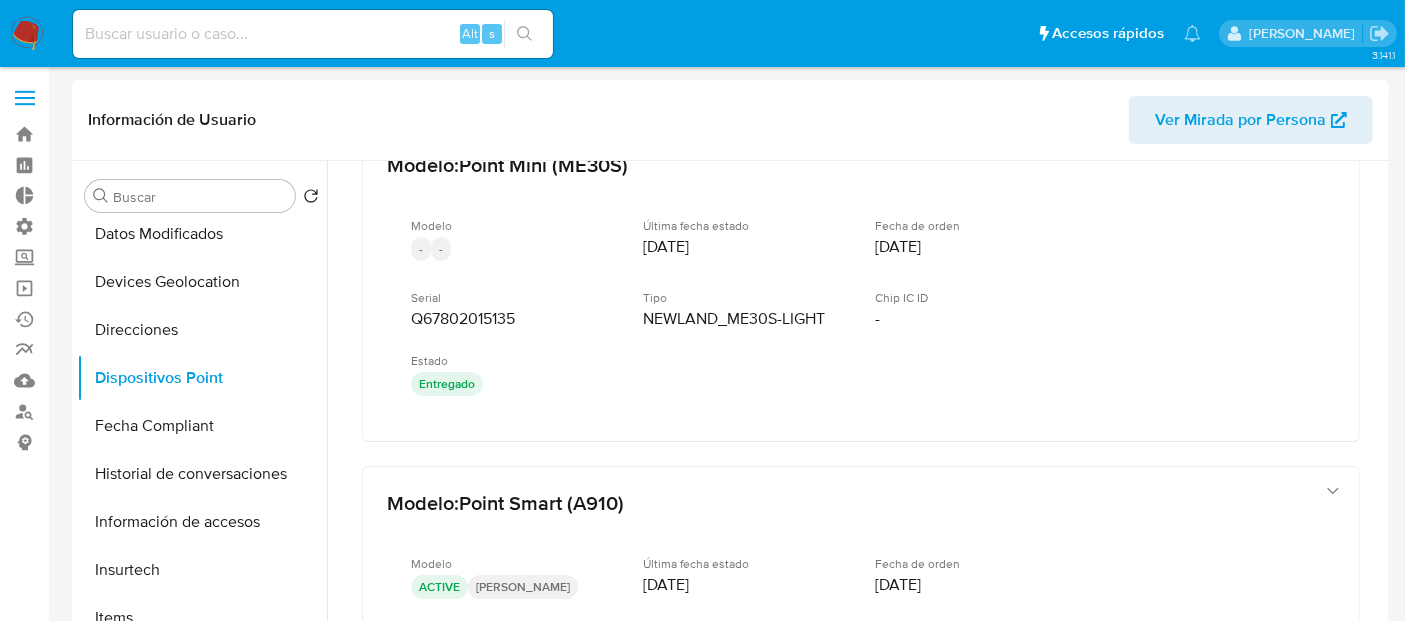 scroll, scrollTop: 0, scrollLeft: 0, axis: both 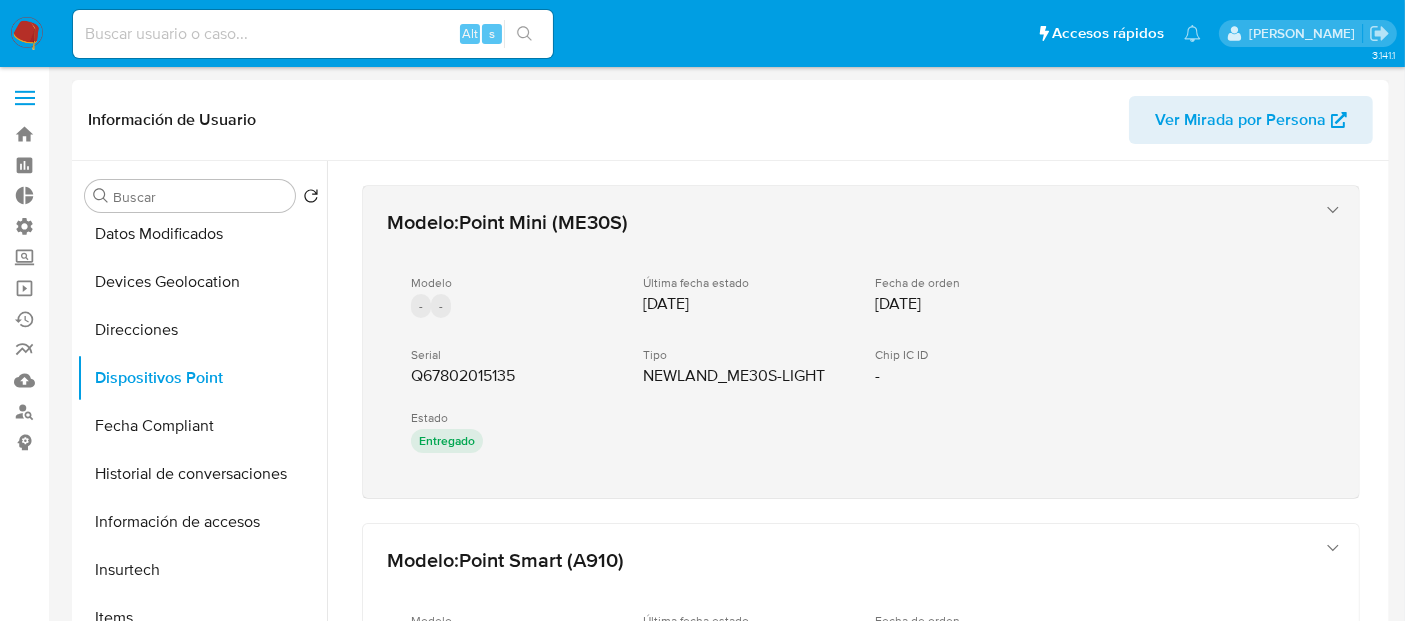 click 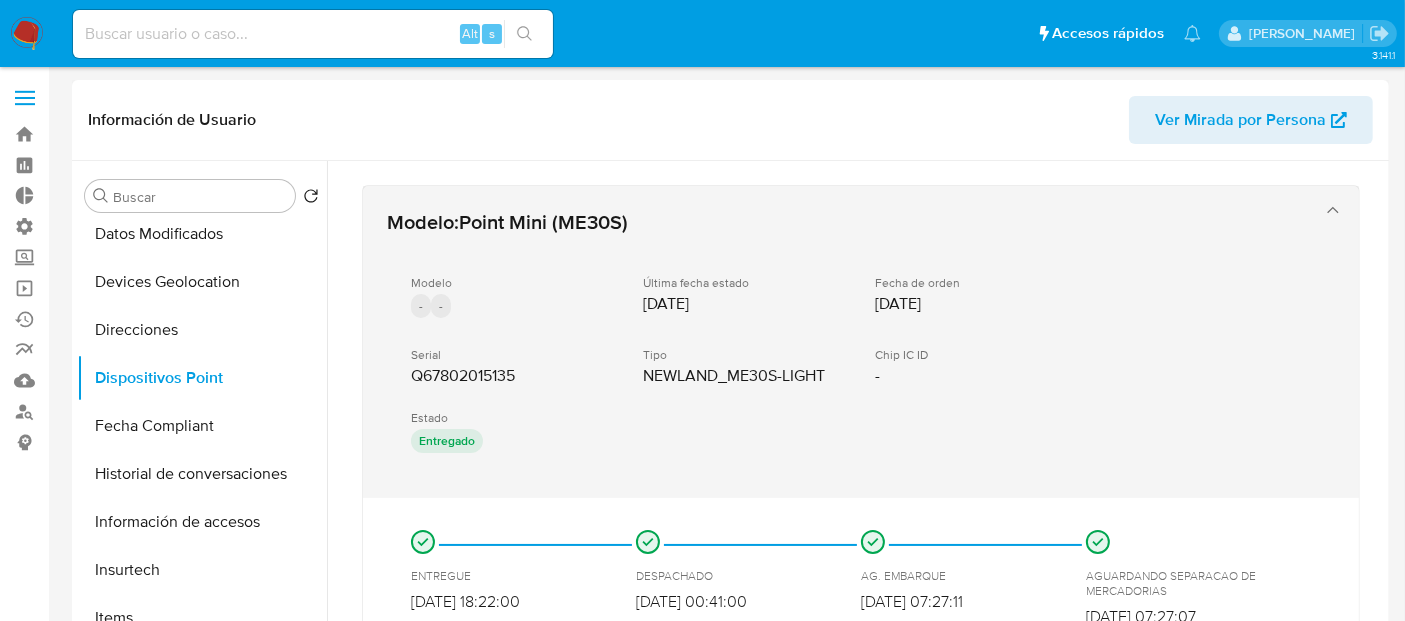 scroll, scrollTop: 111, scrollLeft: 0, axis: vertical 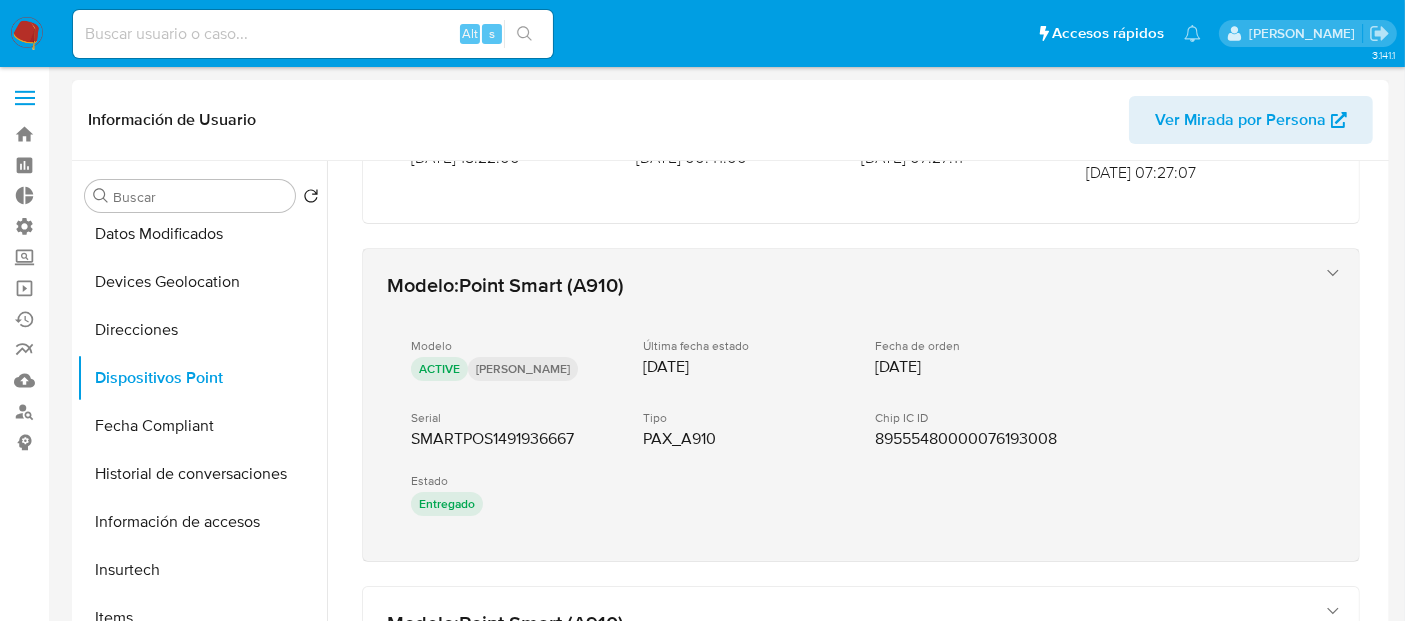 click 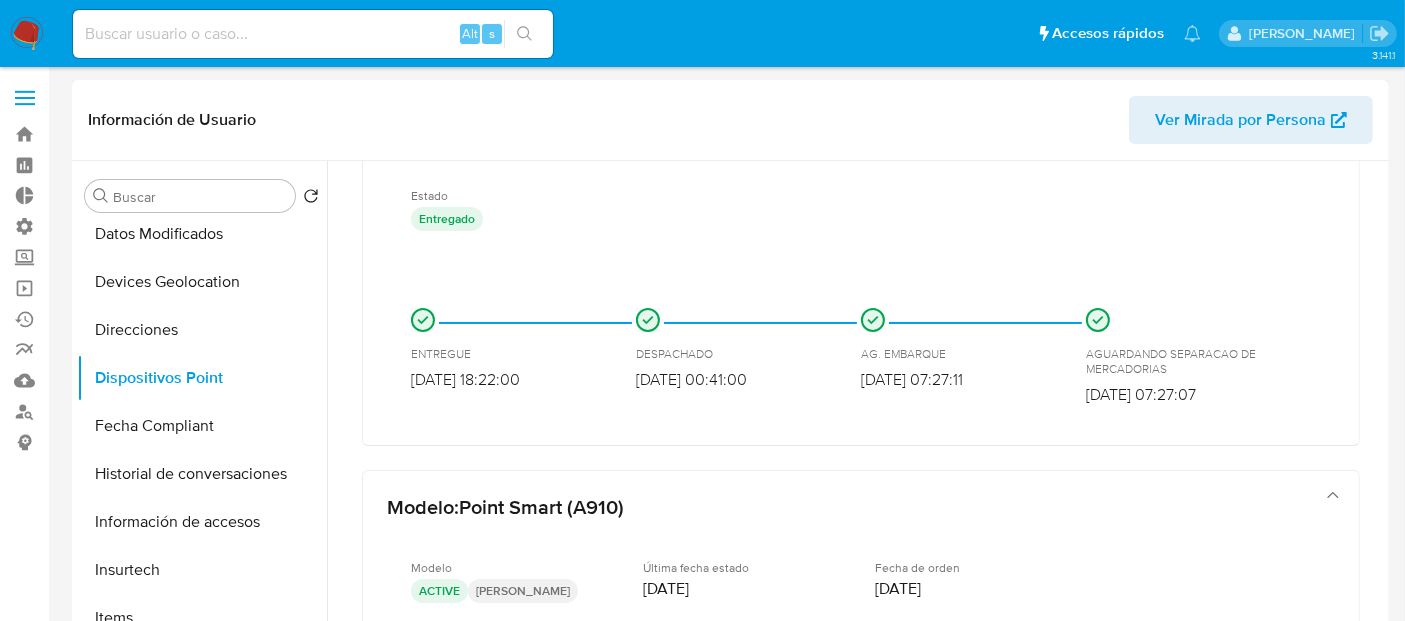 scroll, scrollTop: 111, scrollLeft: 0, axis: vertical 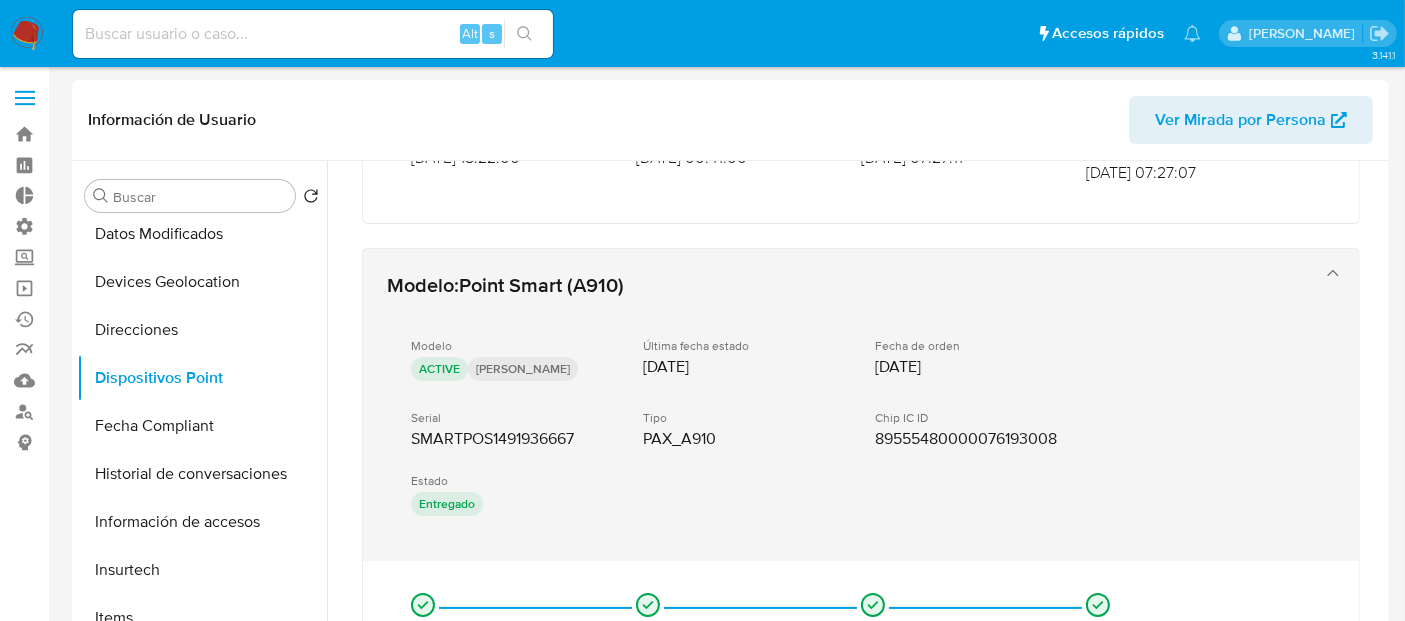 click 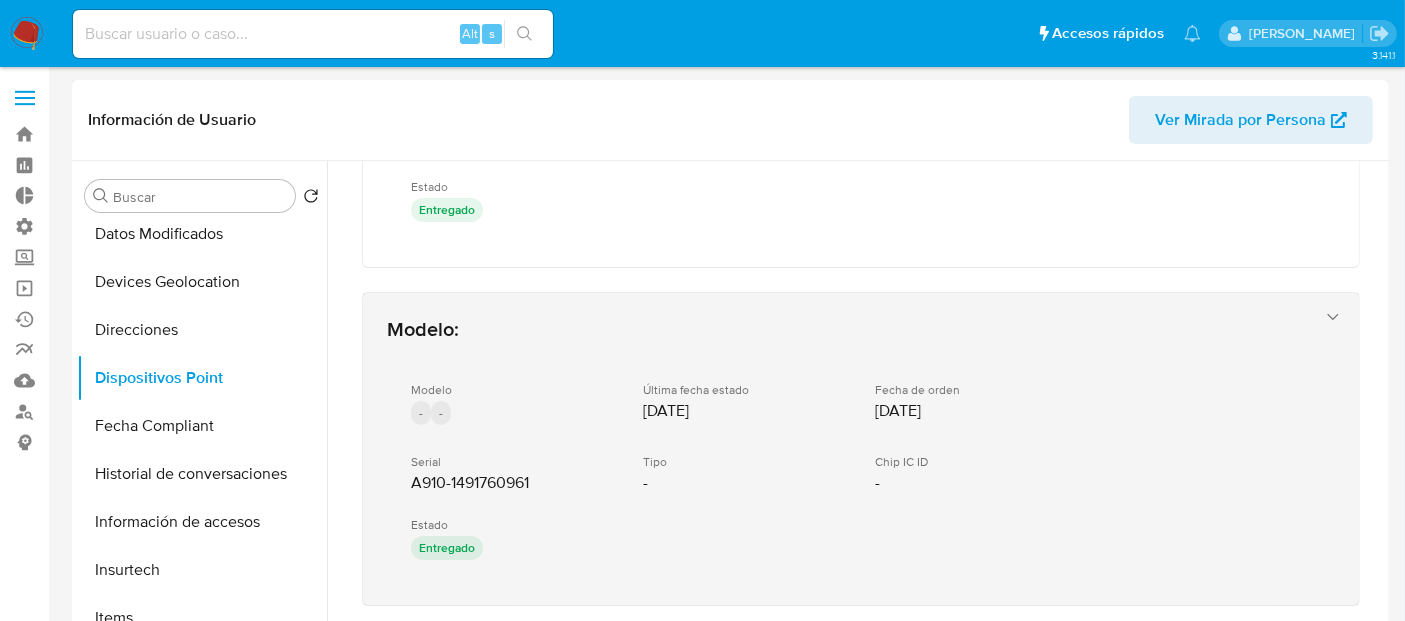 scroll, scrollTop: 1152, scrollLeft: 0, axis: vertical 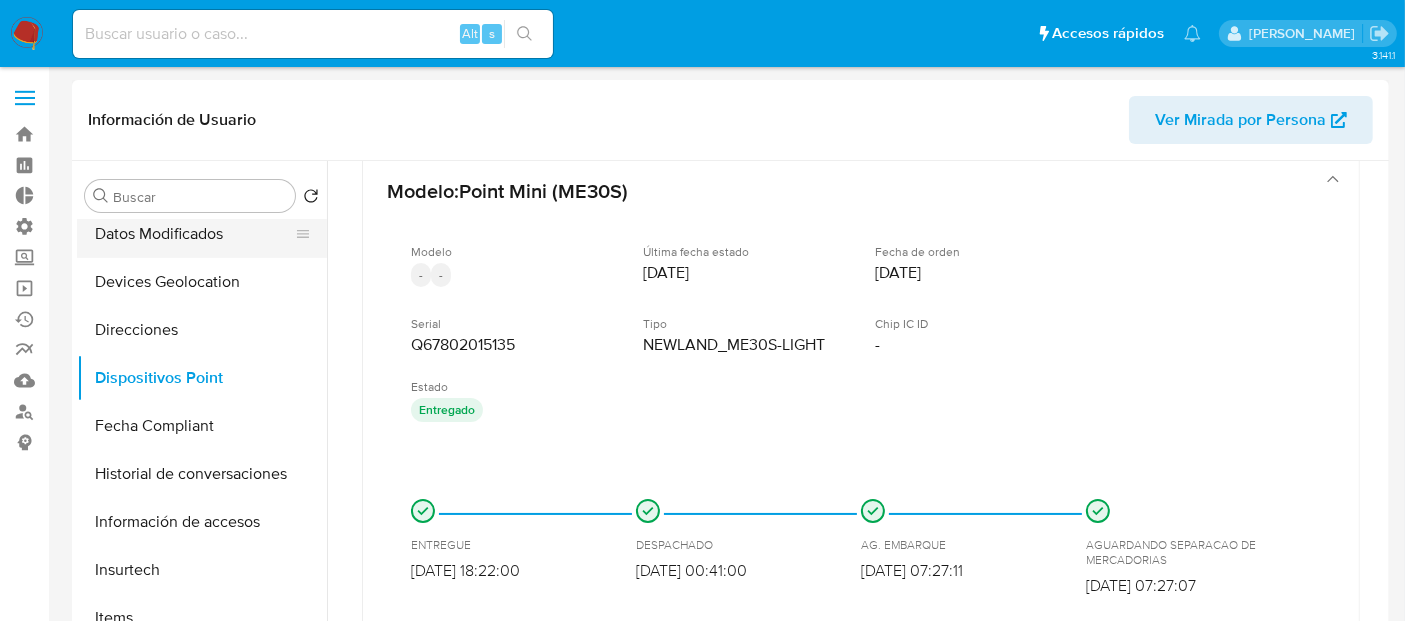 click on "Datos Modificados" at bounding box center [194, 234] 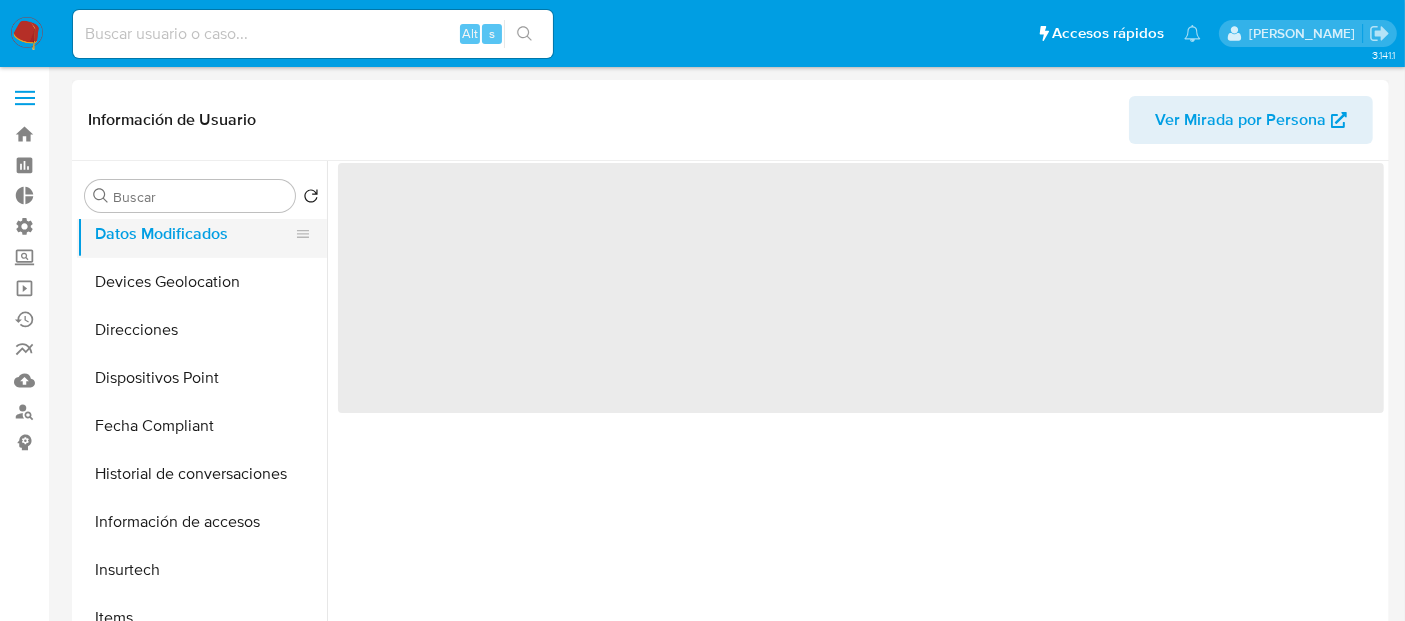 scroll, scrollTop: 0, scrollLeft: 0, axis: both 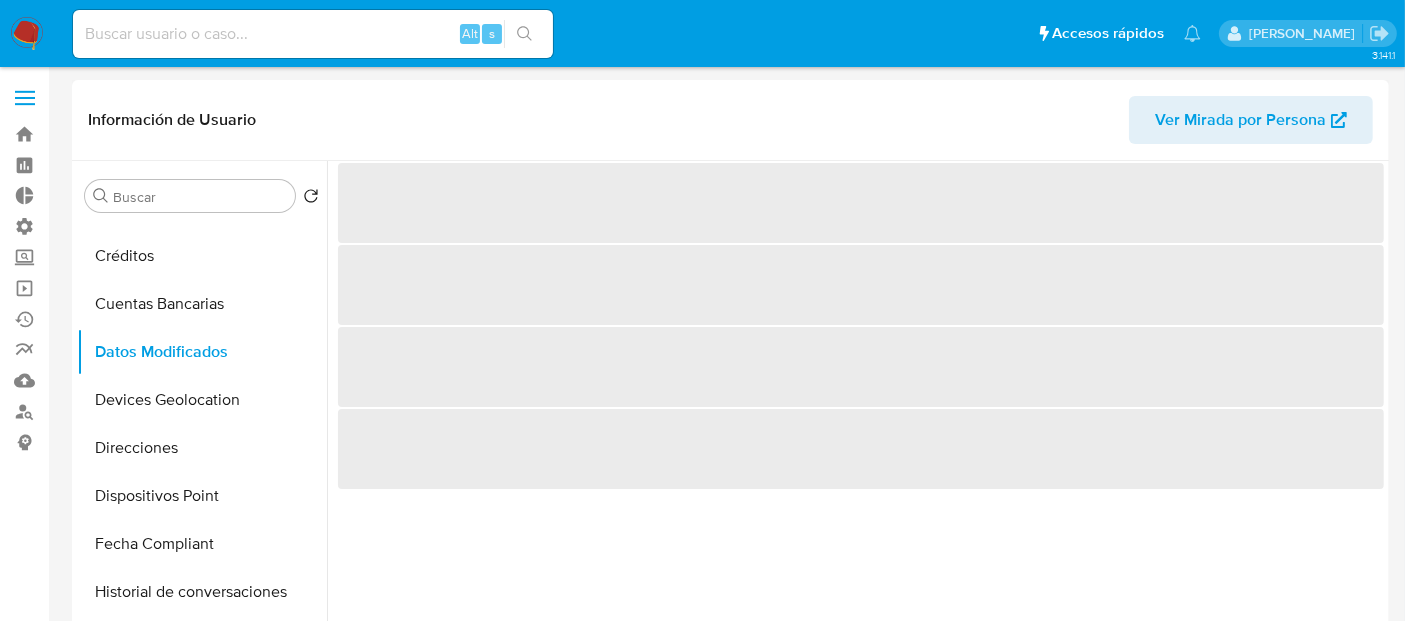 click on "Ver Mirada por Persona" at bounding box center [1240, 120] 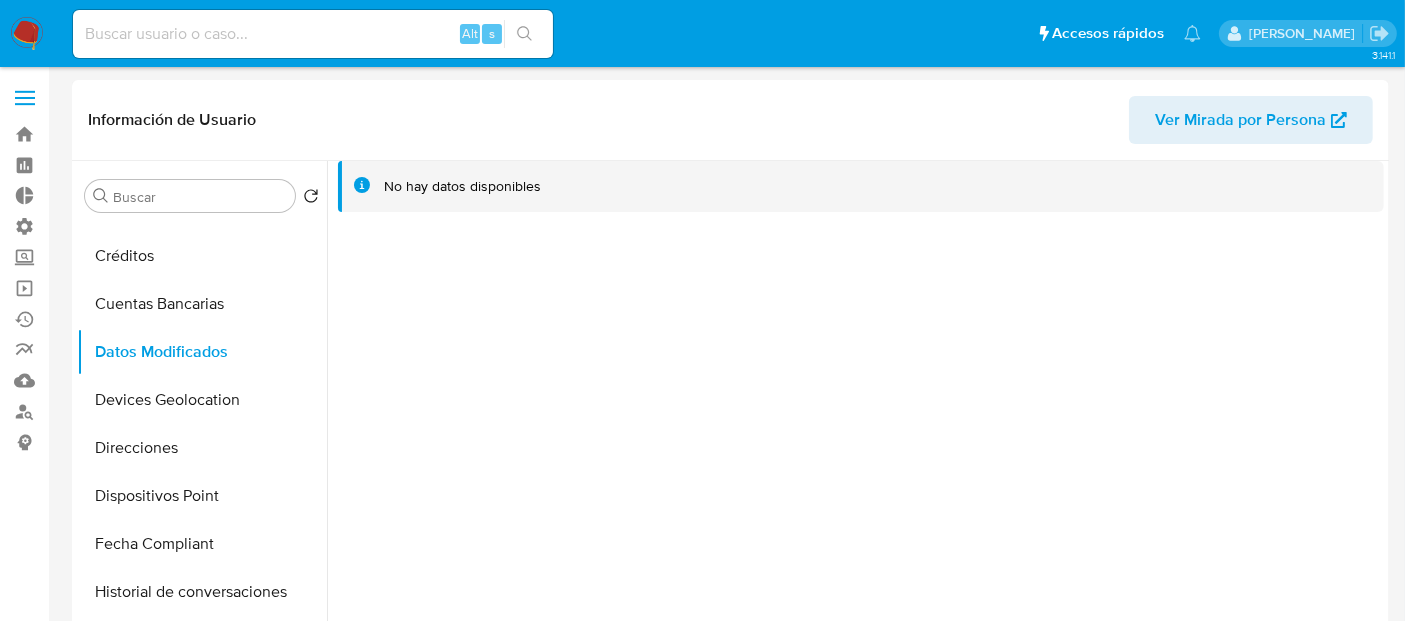 click at bounding box center [313, 34] 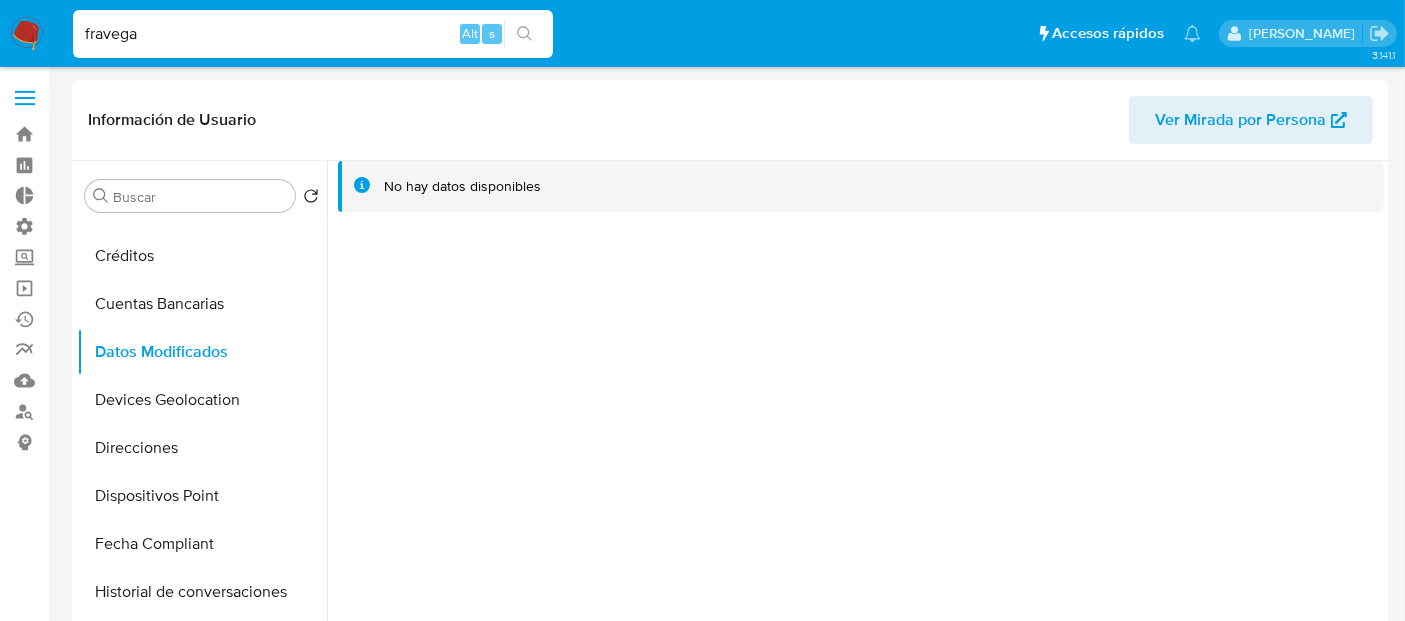 type on "fravega" 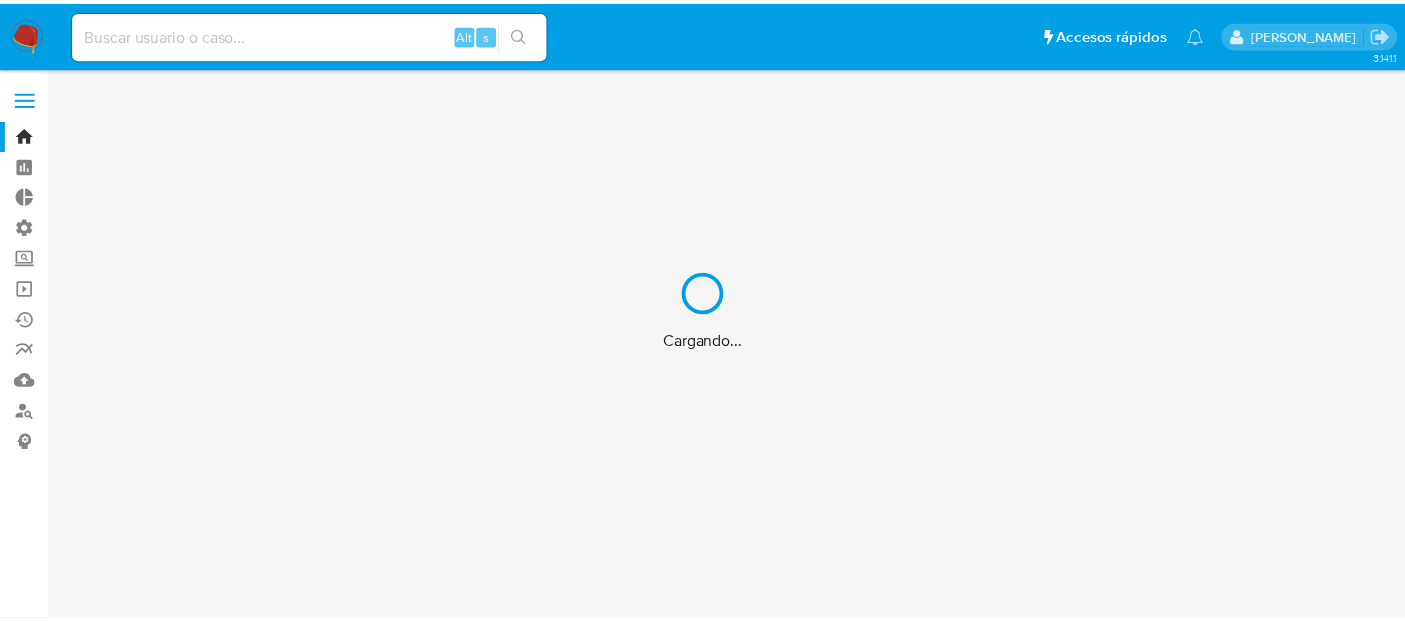 scroll, scrollTop: 0, scrollLeft: 0, axis: both 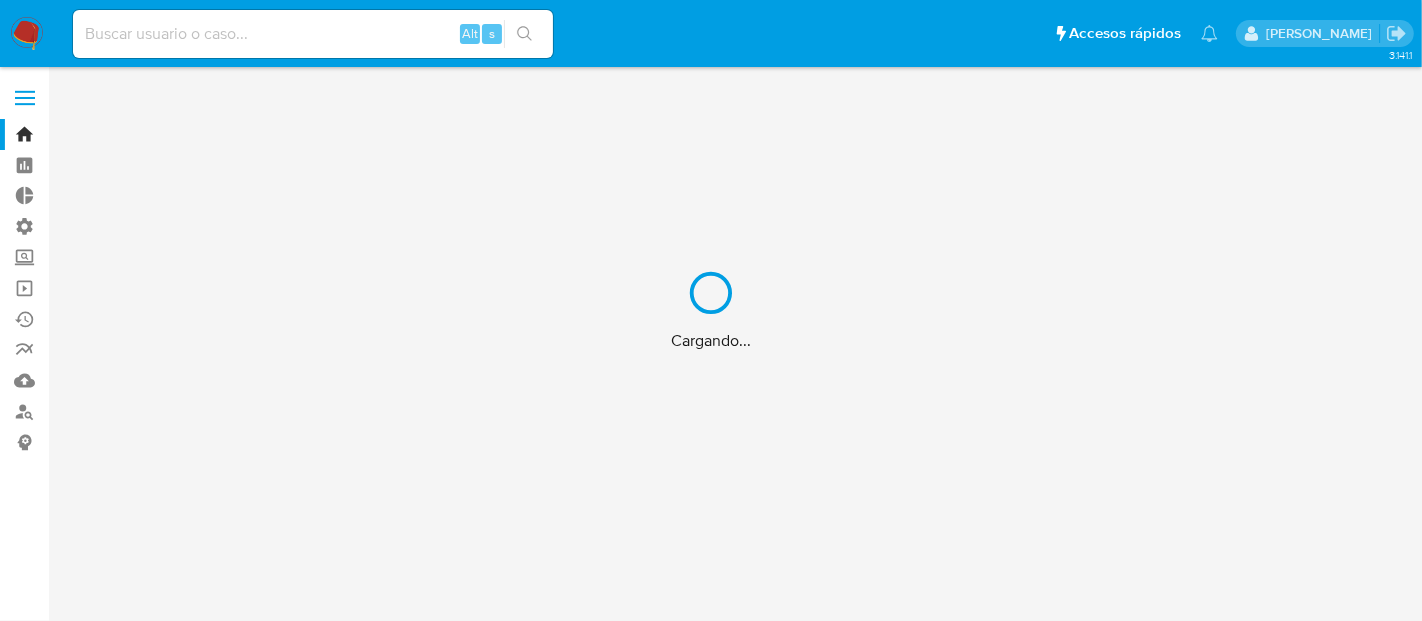 click on "Cargando..." at bounding box center [711, 310] 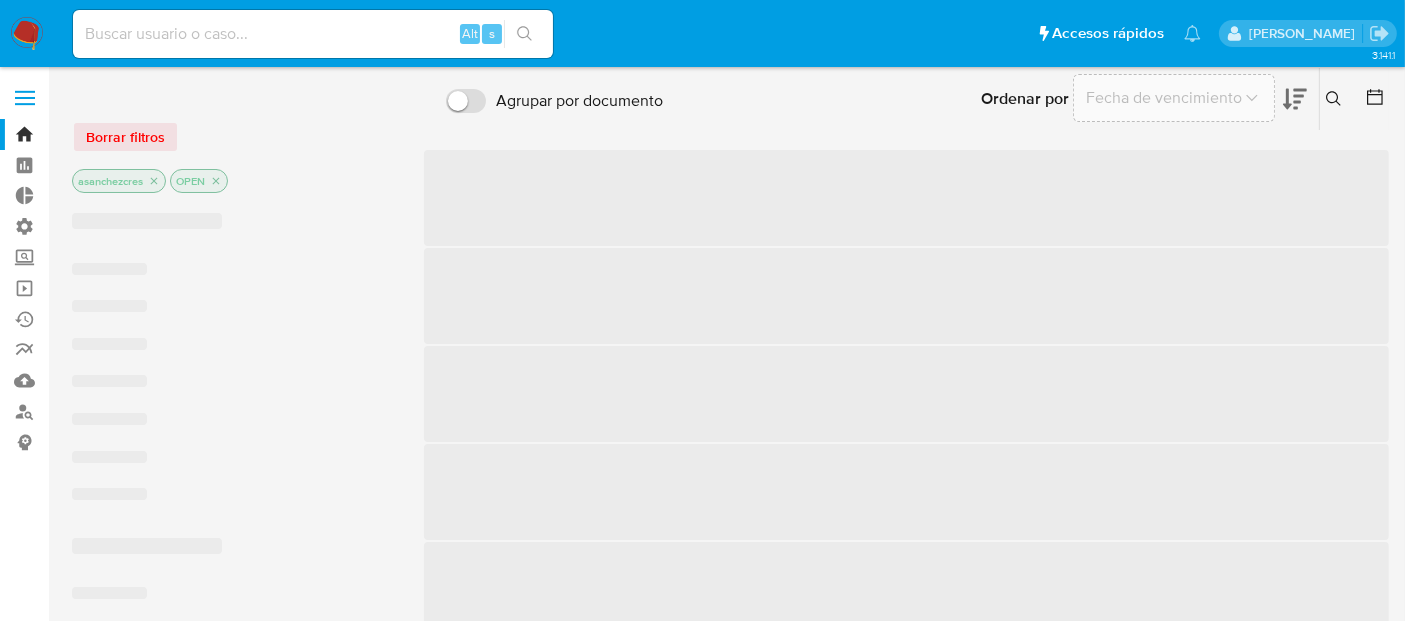 click at bounding box center [313, 34] 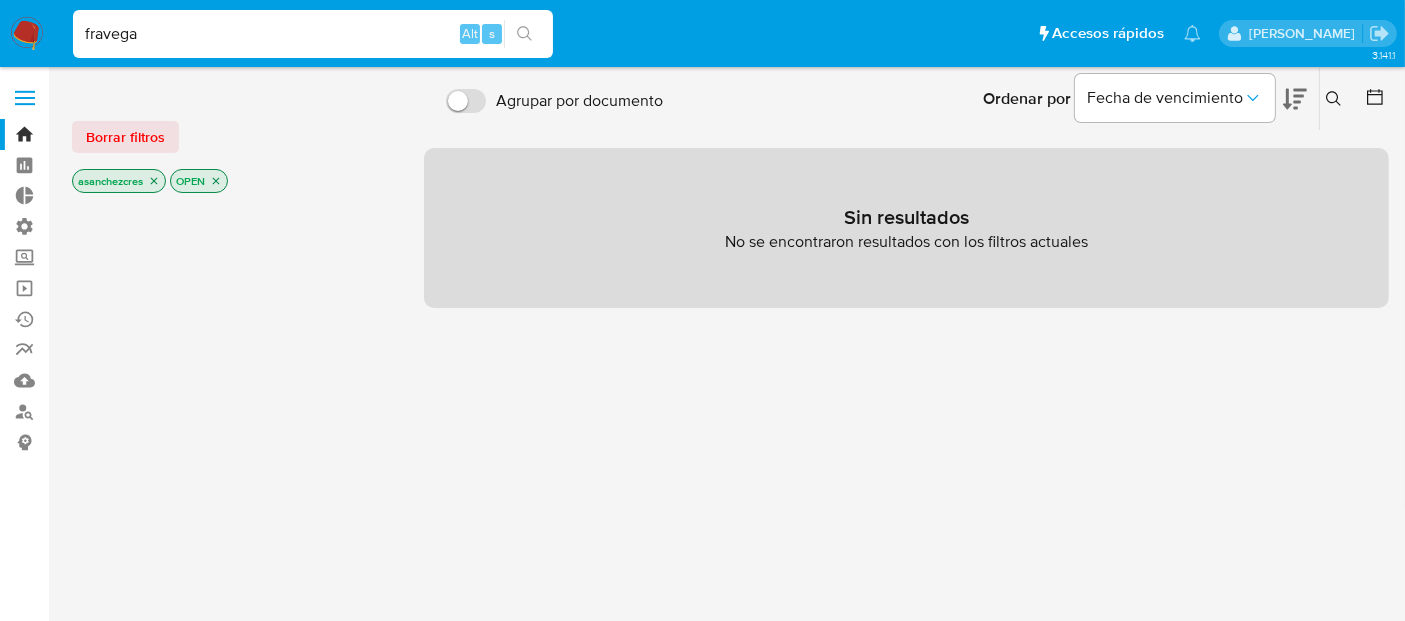 type on "fravega" 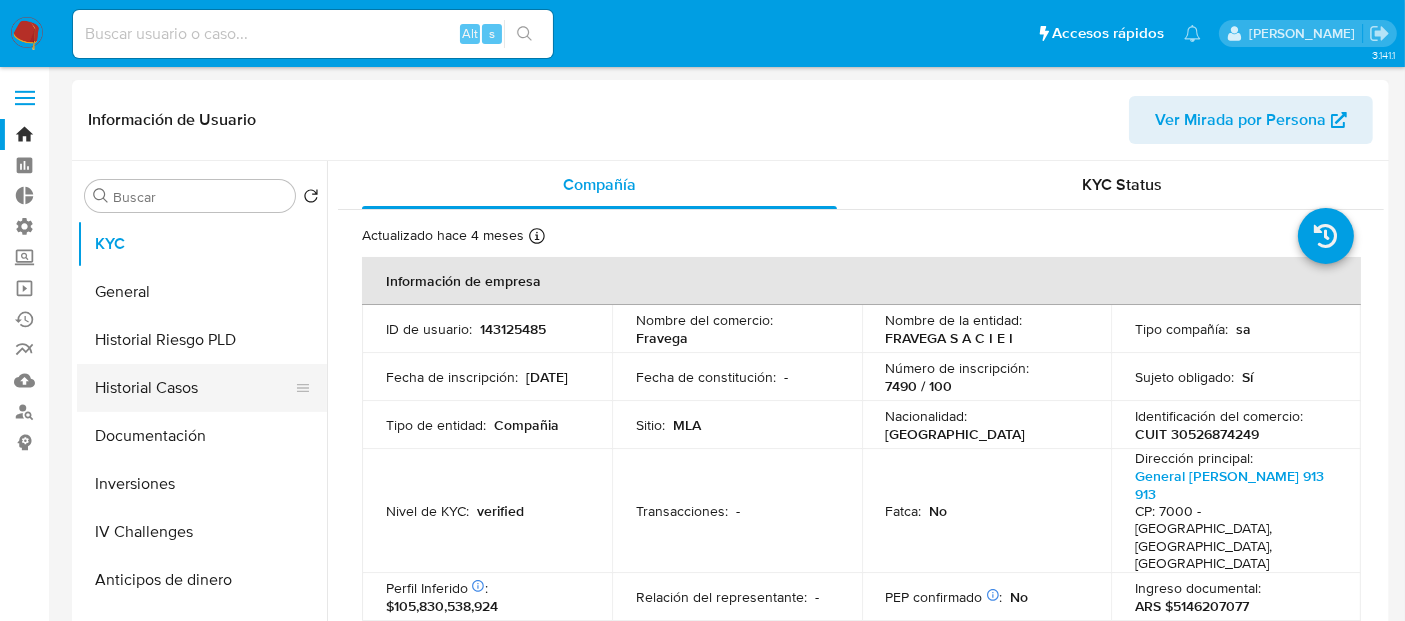 select on "10" 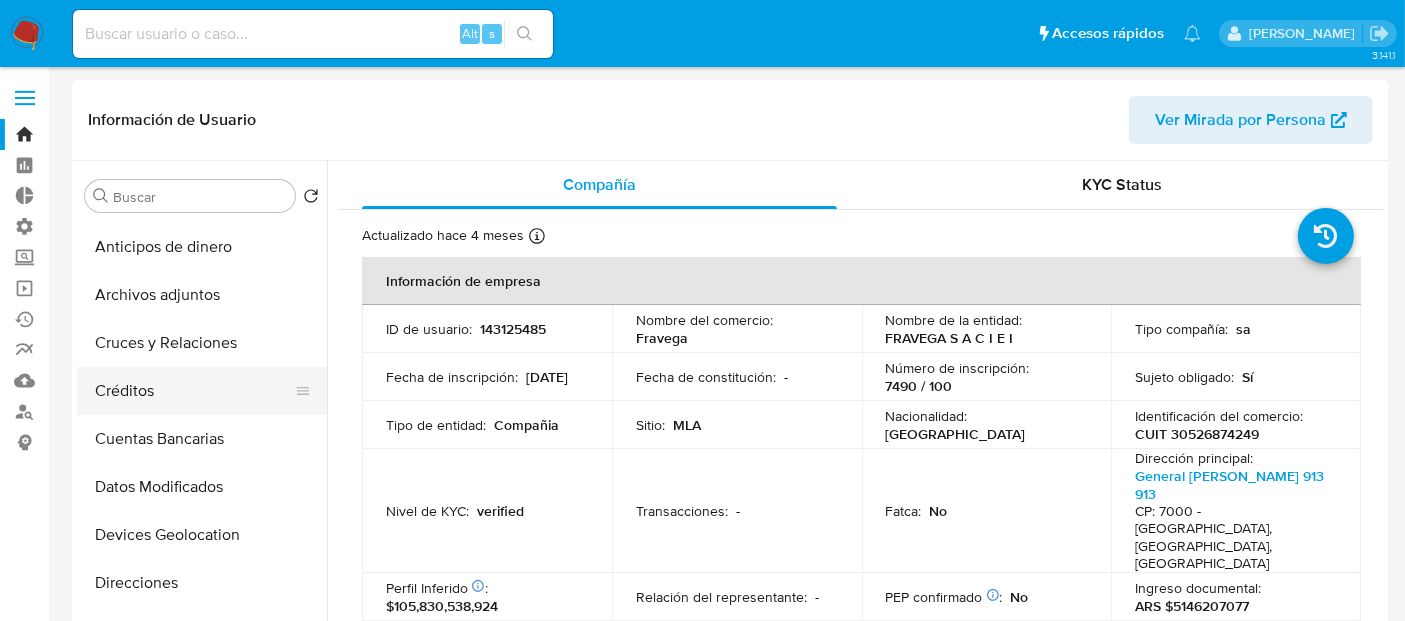 scroll, scrollTop: 444, scrollLeft: 0, axis: vertical 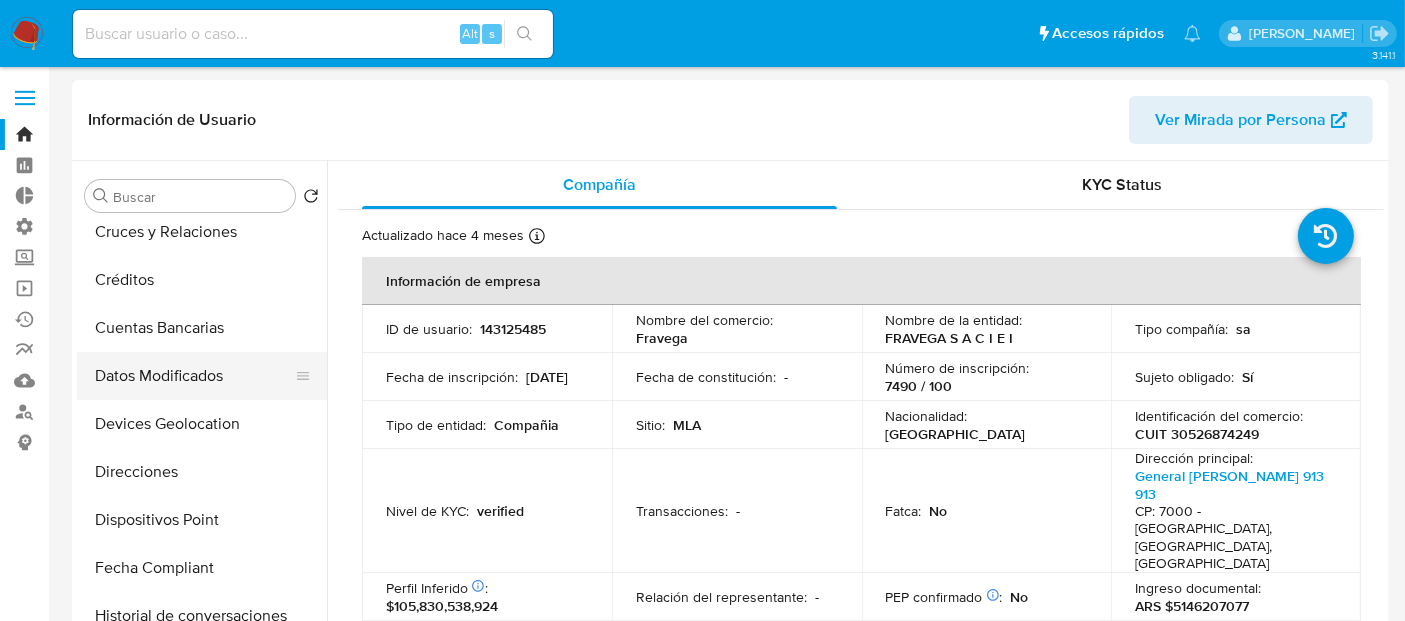 click on "Datos Modificados" at bounding box center (194, 376) 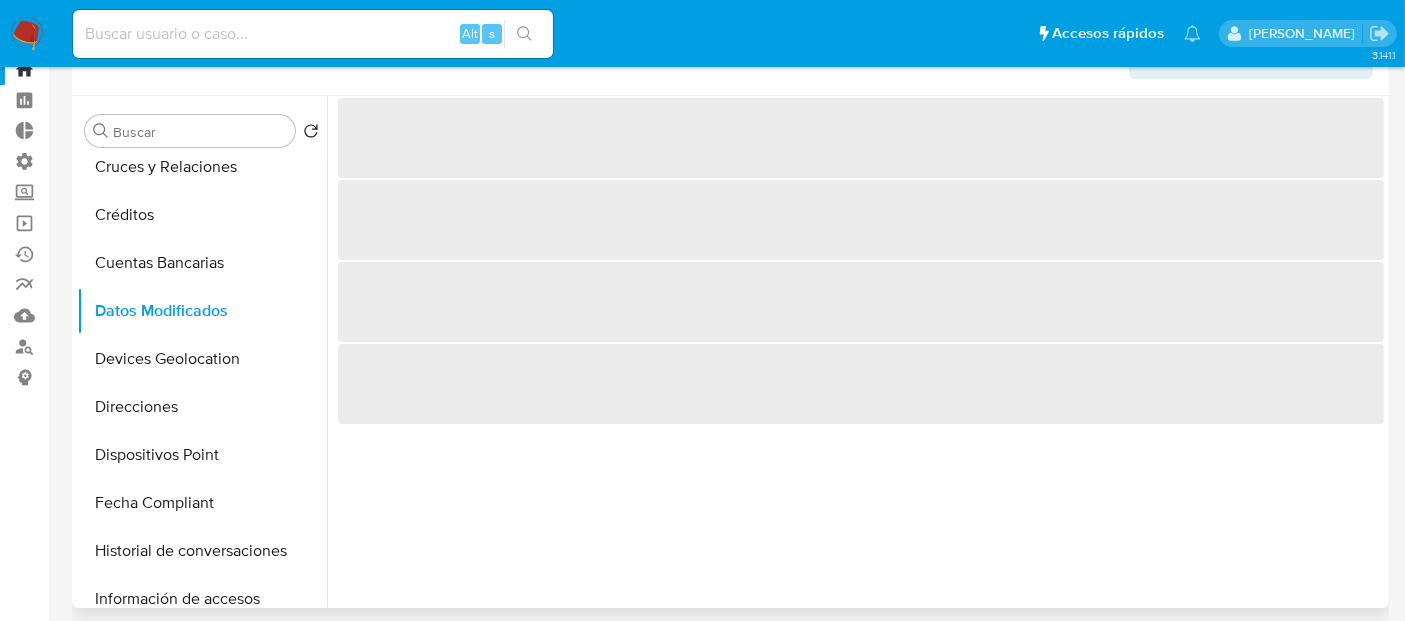 scroll, scrollTop: 0, scrollLeft: 0, axis: both 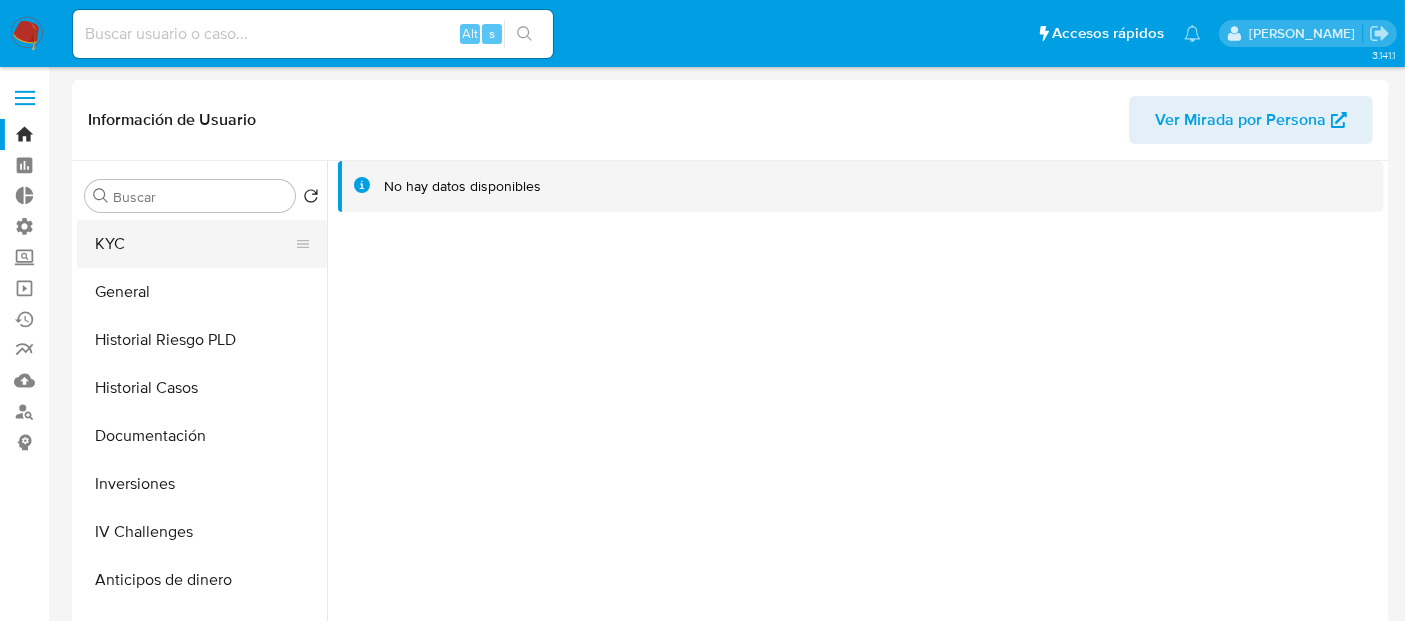 click on "KYC" at bounding box center (194, 244) 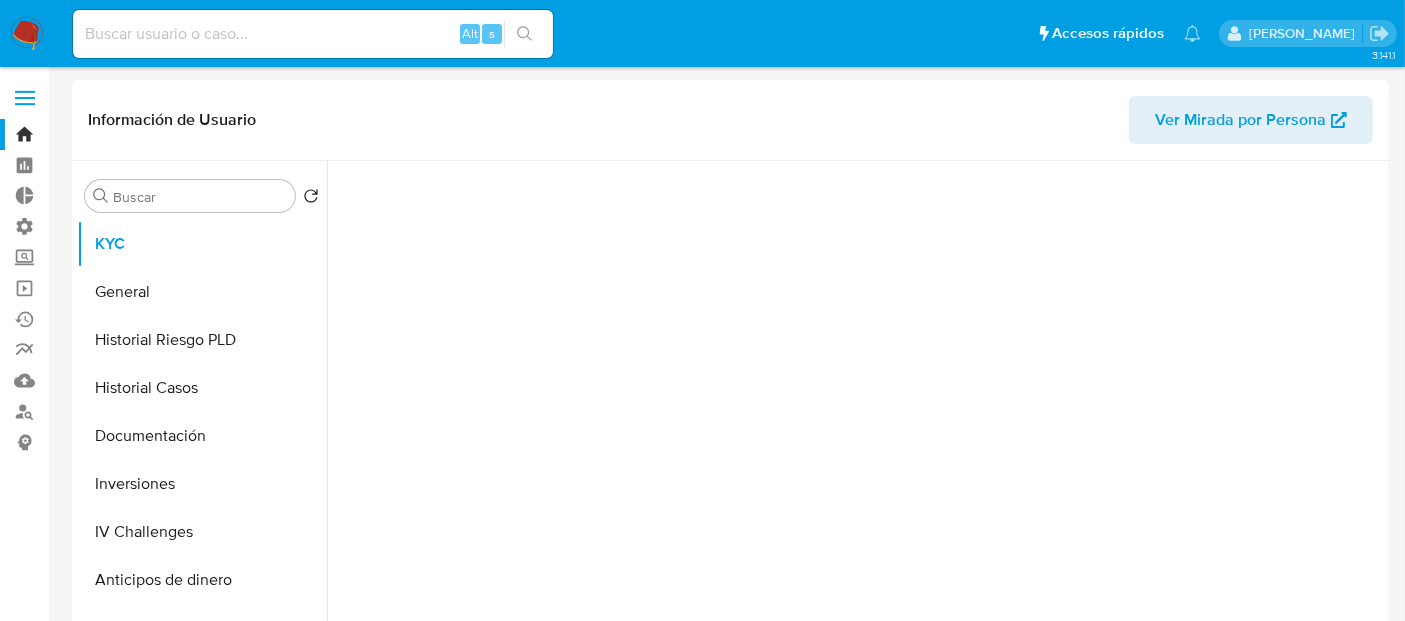 click on "Ver Mirada por Persona" at bounding box center [1240, 120] 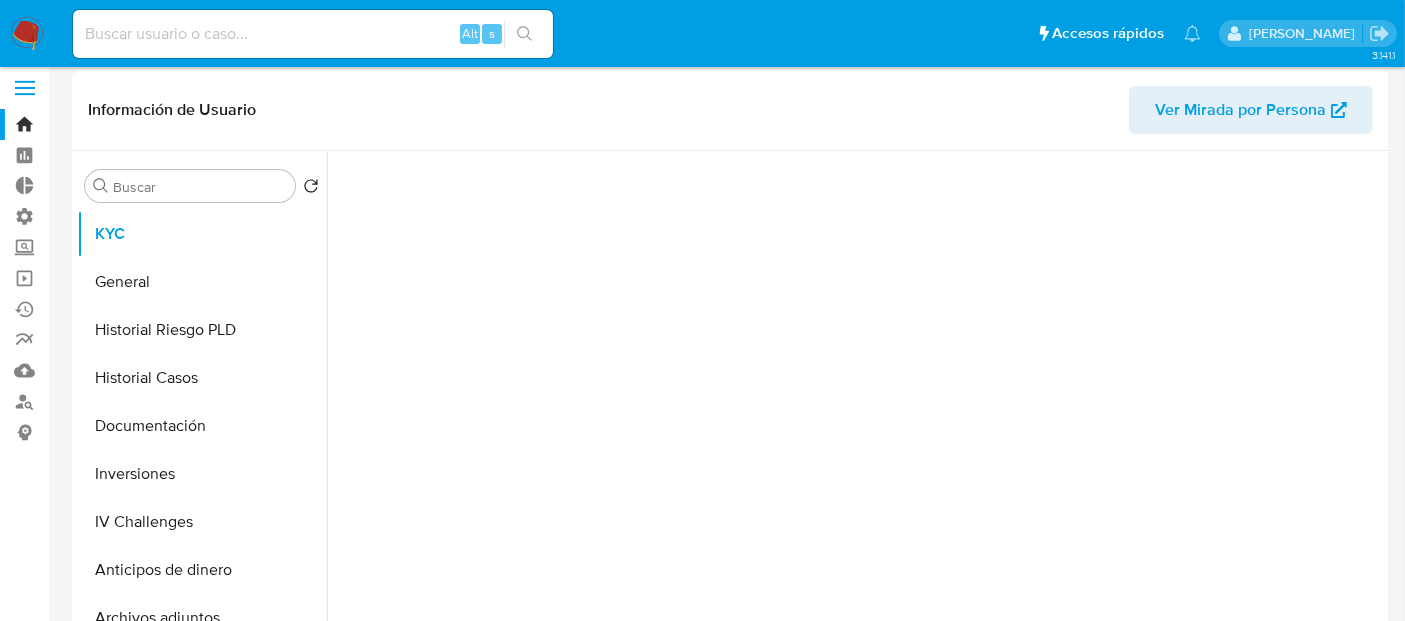 scroll, scrollTop: 0, scrollLeft: 0, axis: both 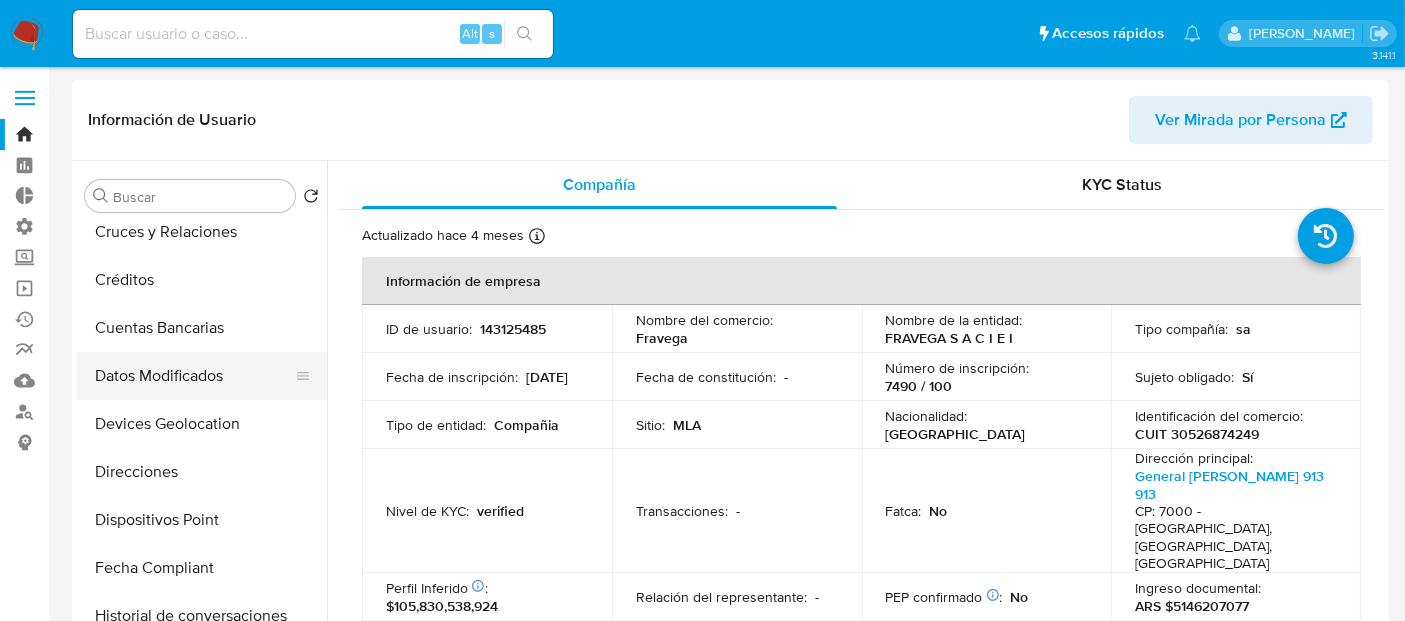click on "Datos Modificados" at bounding box center [194, 376] 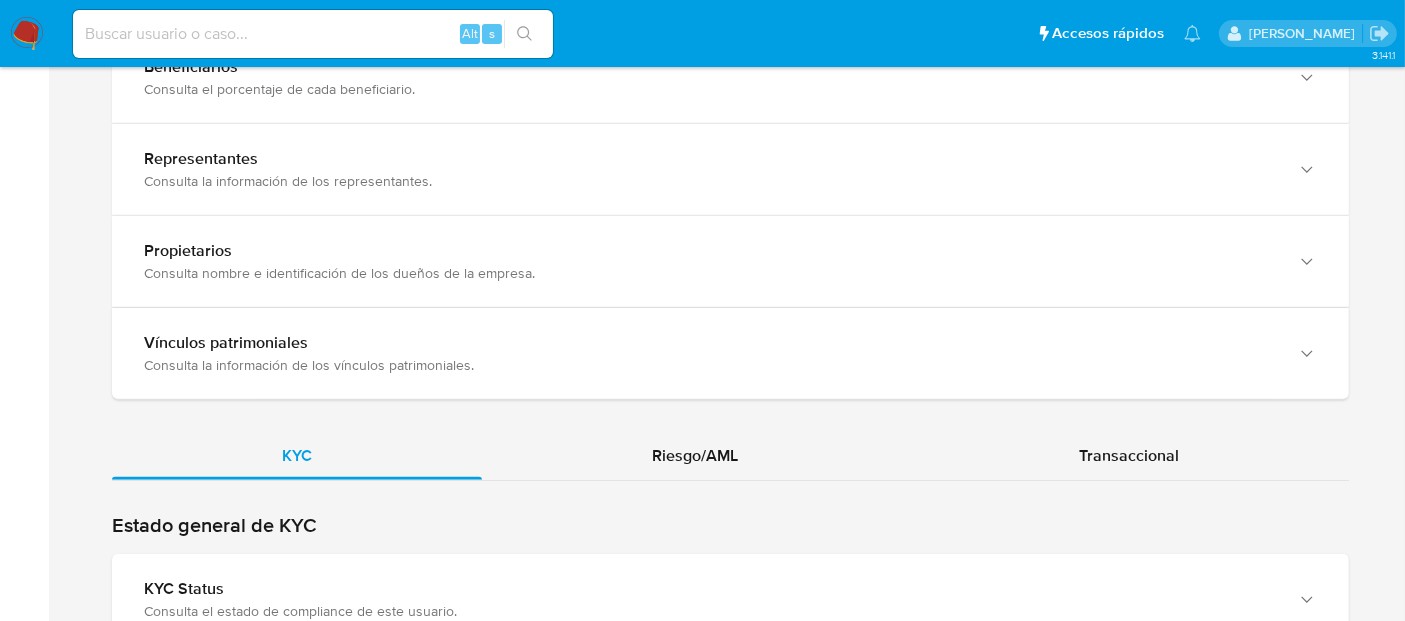 scroll, scrollTop: 2000, scrollLeft: 0, axis: vertical 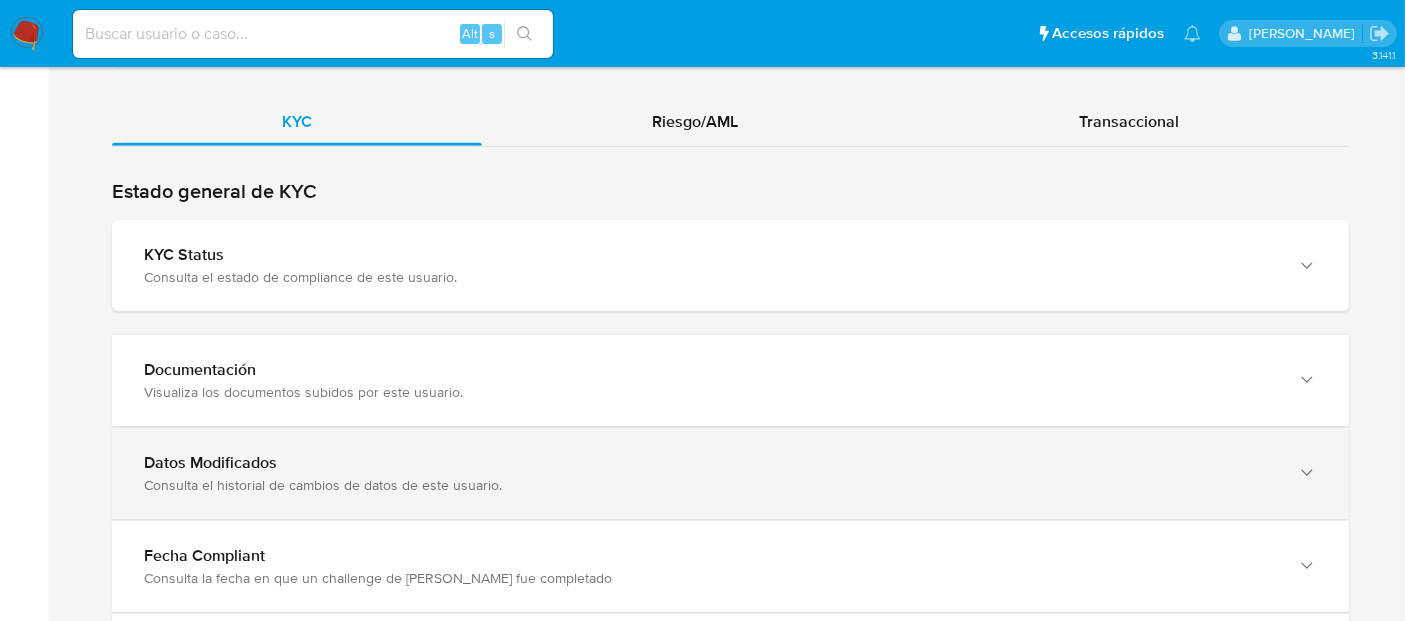 click on "Datos Modificados" at bounding box center (710, 463) 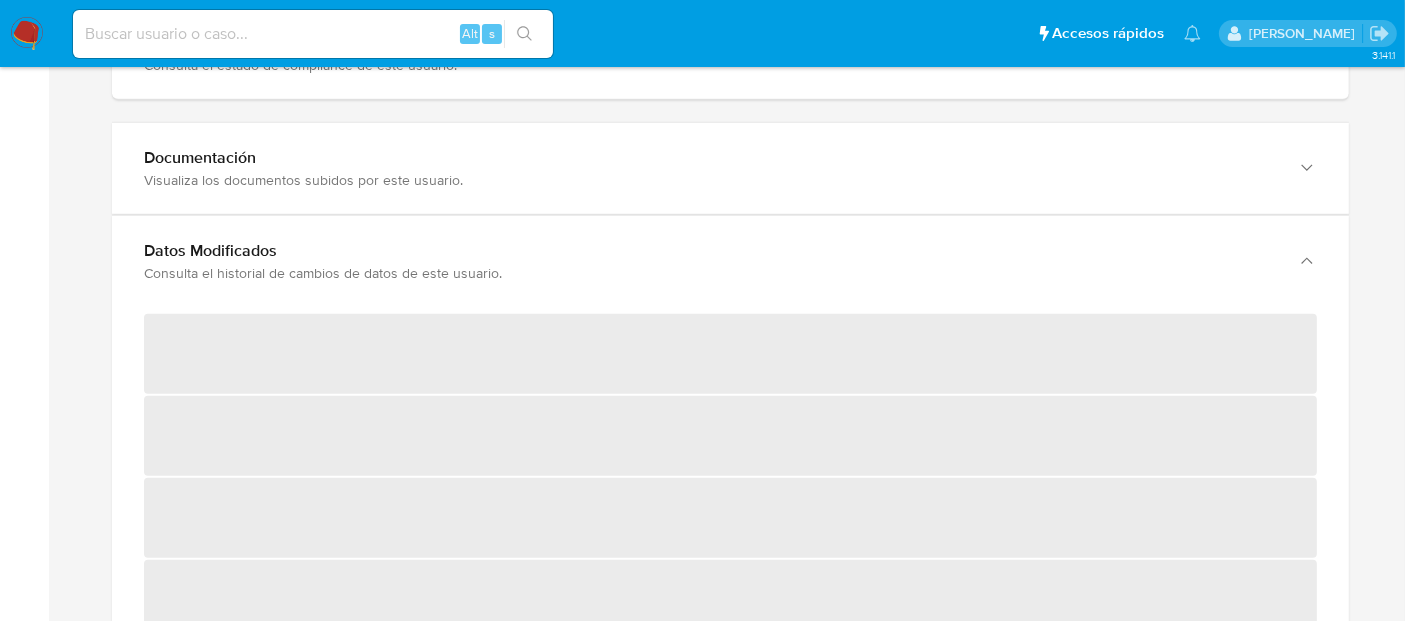 scroll, scrollTop: 2222, scrollLeft: 0, axis: vertical 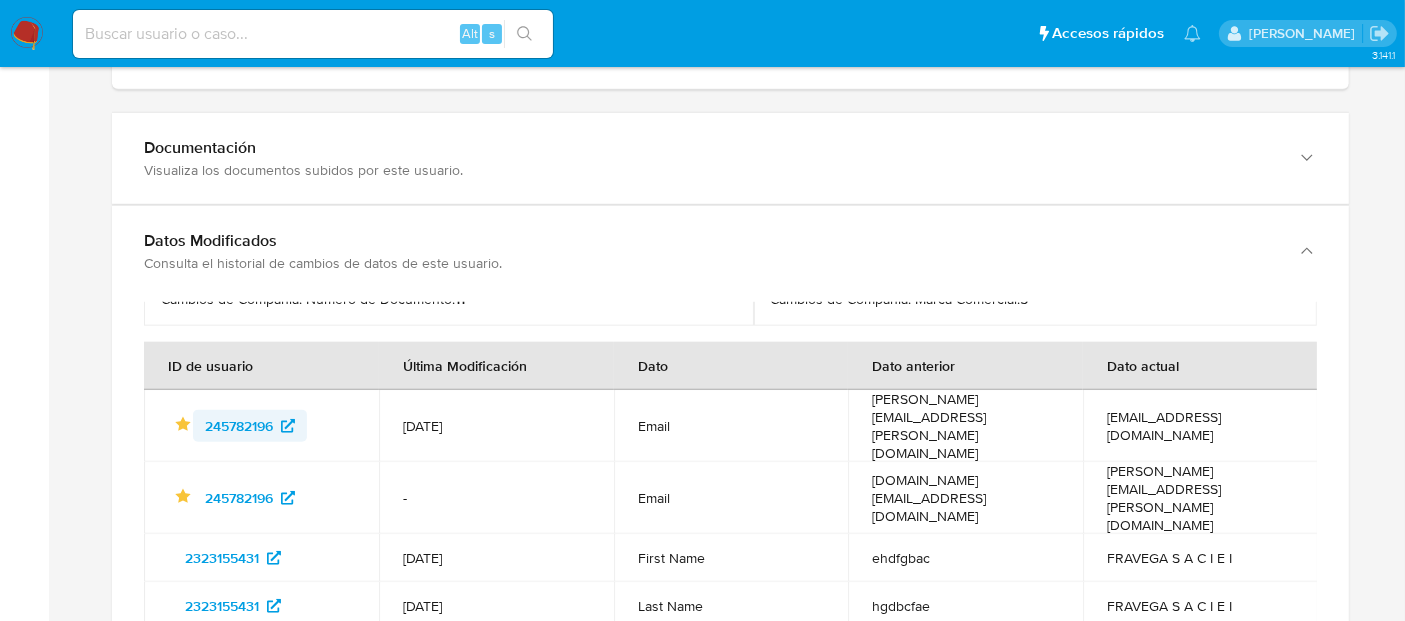 drag, startPoint x: 323, startPoint y: 391, endPoint x: 231, endPoint y: 392, distance: 92.00543 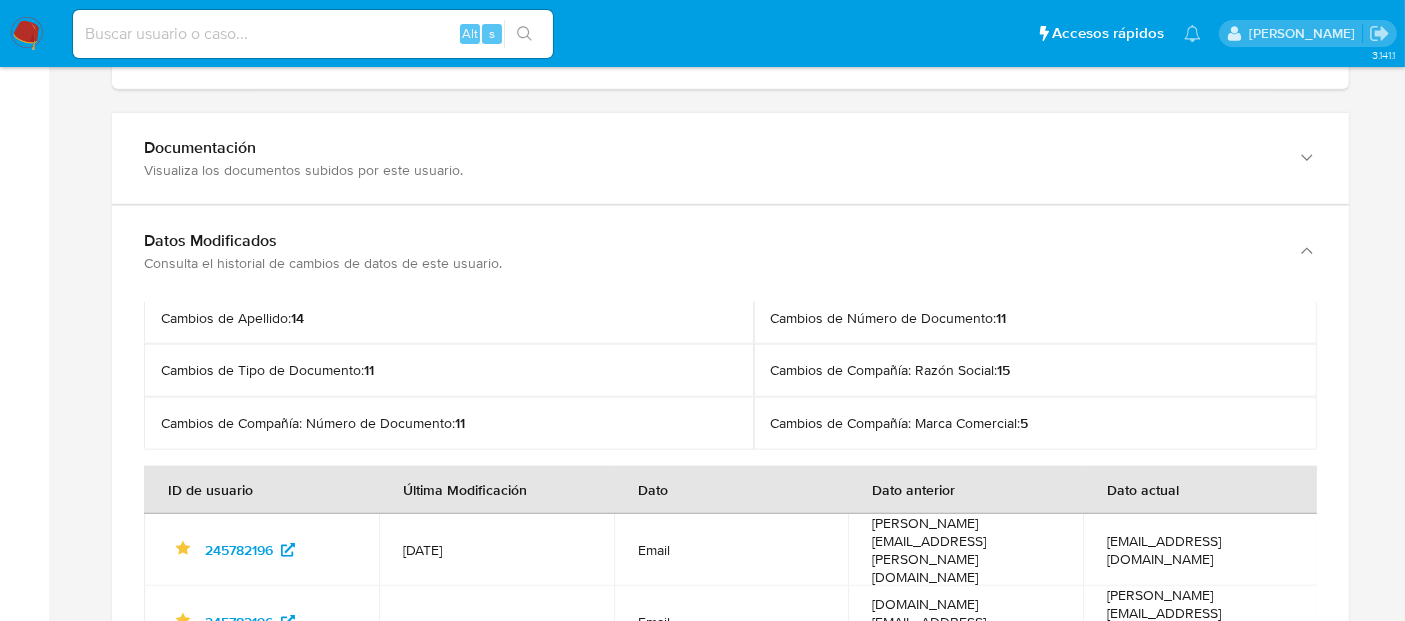 scroll, scrollTop: 0, scrollLeft: 0, axis: both 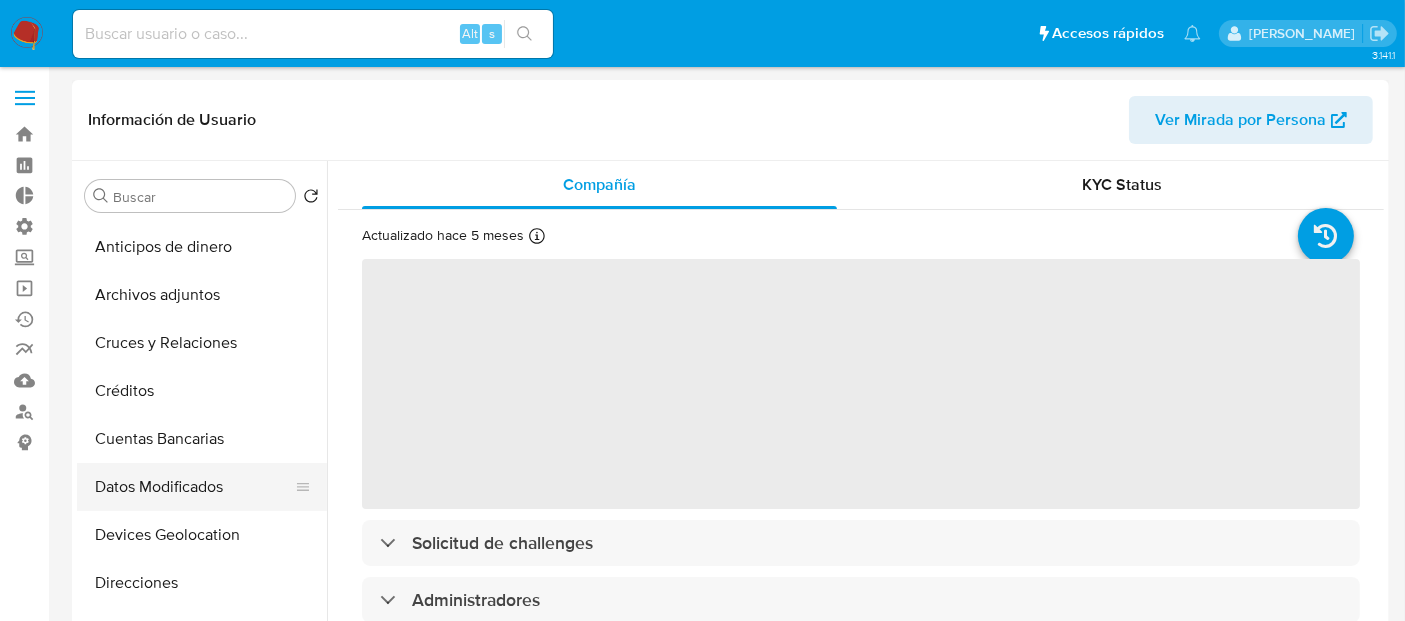 click on "Datos Modificados" at bounding box center (194, 487) 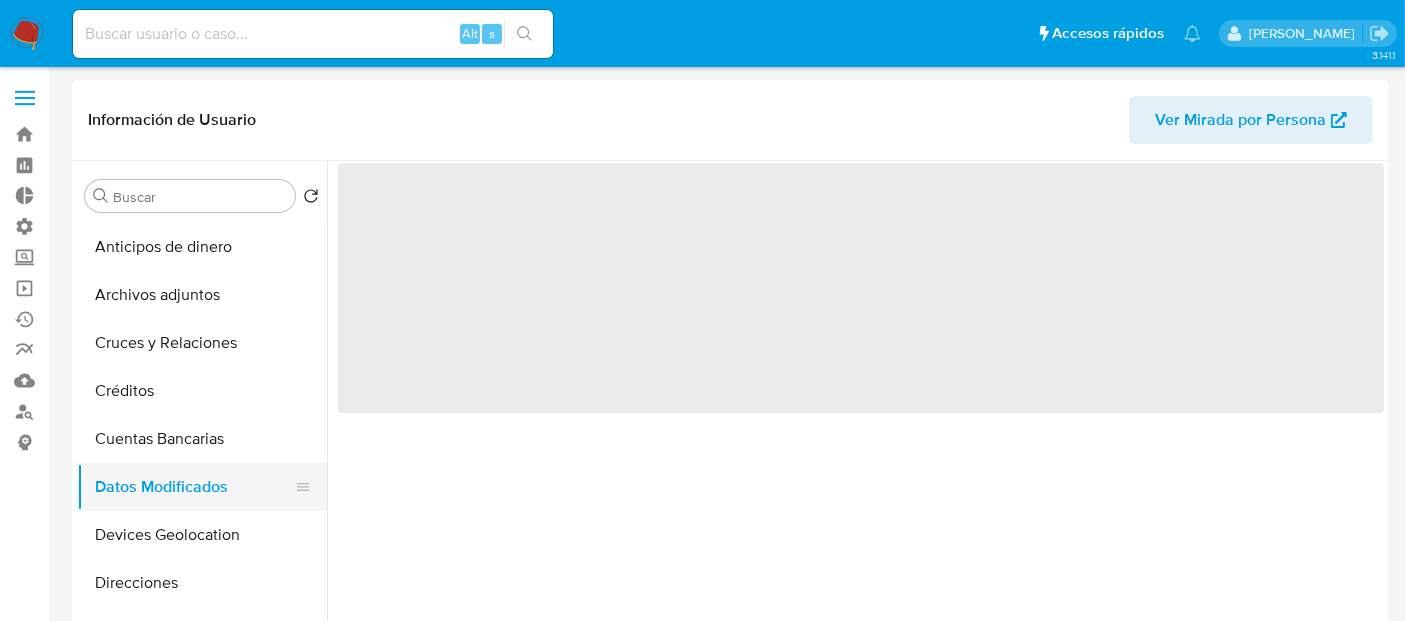 select on "10" 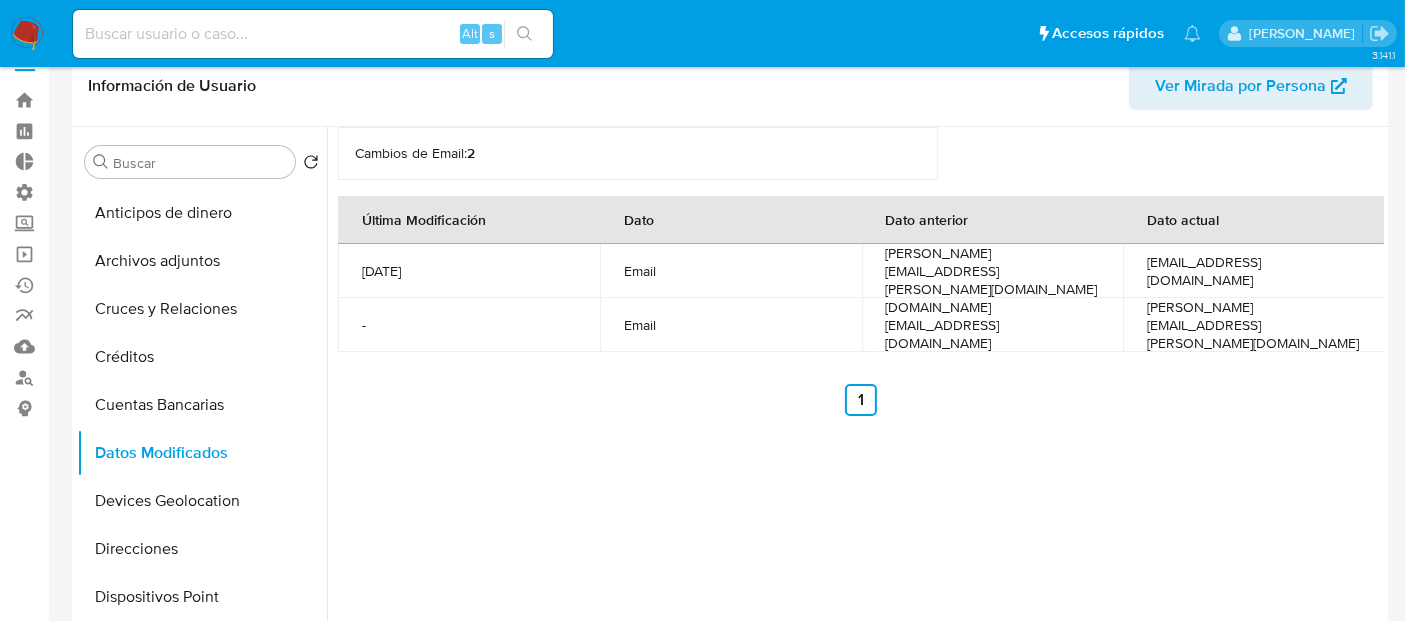 scroll, scrollTop: 0, scrollLeft: 0, axis: both 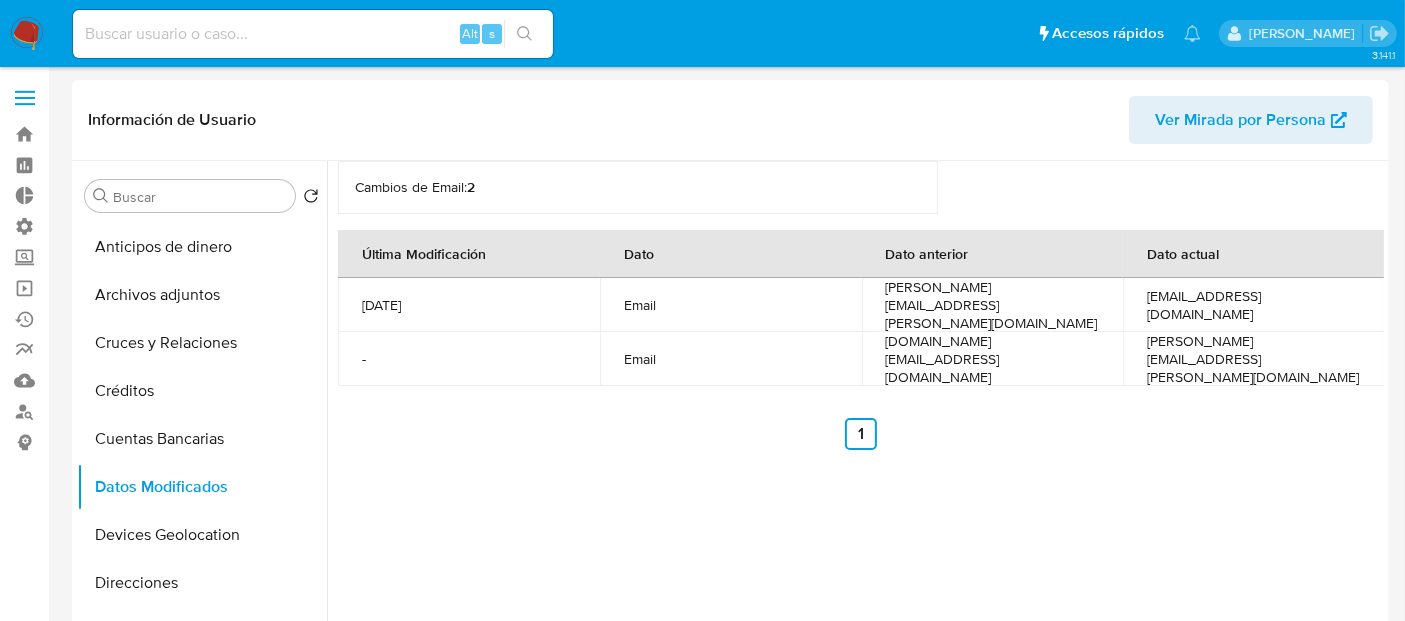 click on "Cambios de Email :  2 Última Modificación Dato Dato anterior Dato actual [DATE] Email [PERSON_NAME][EMAIL_ADDRESS][PERSON_NAME][DOMAIN_NAME] [EMAIL_ADDRESS][DOMAIN_NAME] - Email [DOMAIN_NAME][EMAIL_ADDRESS][DOMAIN_NAME] [PERSON_NAME][DOMAIN_NAME][EMAIL_ADDRESS][PERSON_NAME][DOMAIN_NAME] Anterior 1 Siguiente" at bounding box center (855, 417) 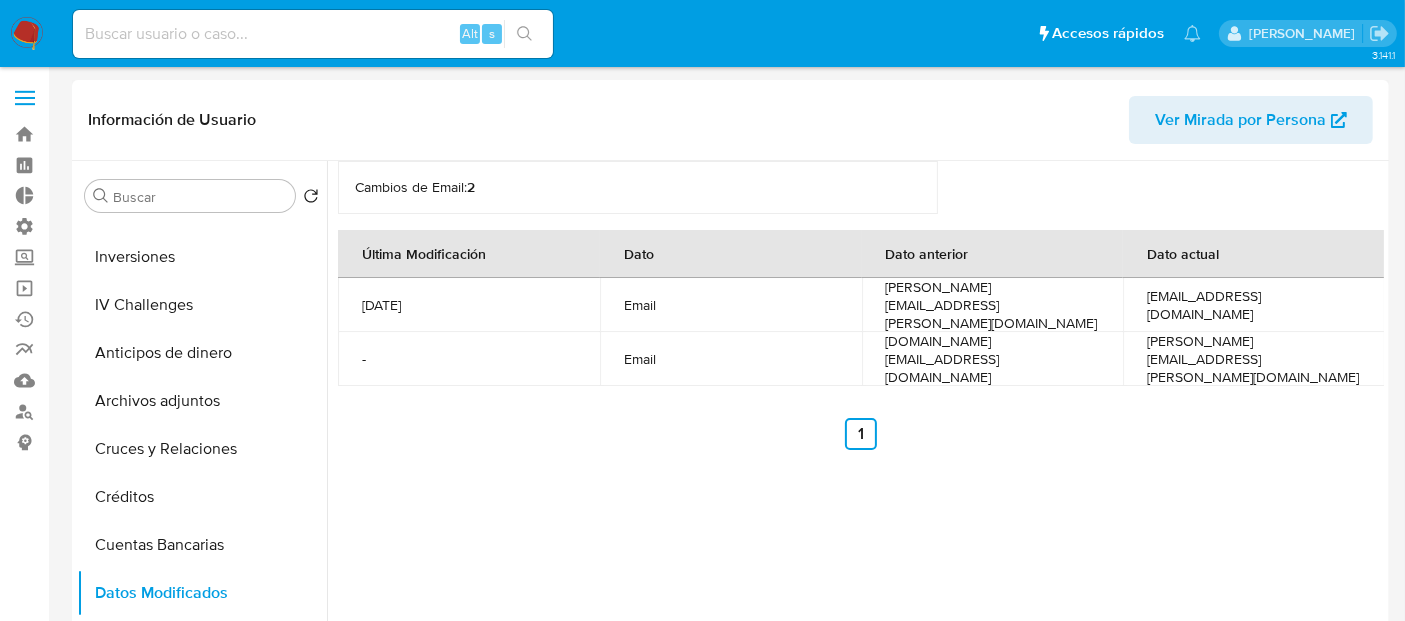 scroll, scrollTop: 232, scrollLeft: 0, axis: vertical 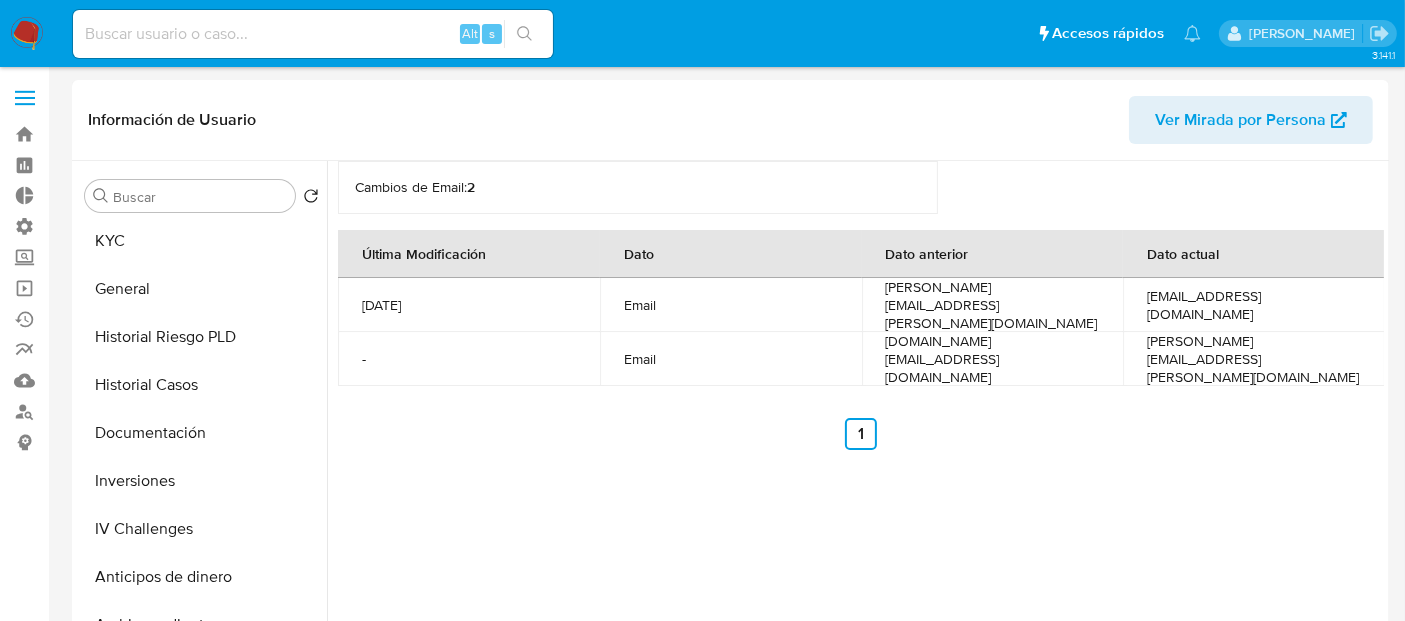 click on "Alt s" at bounding box center (313, 34) 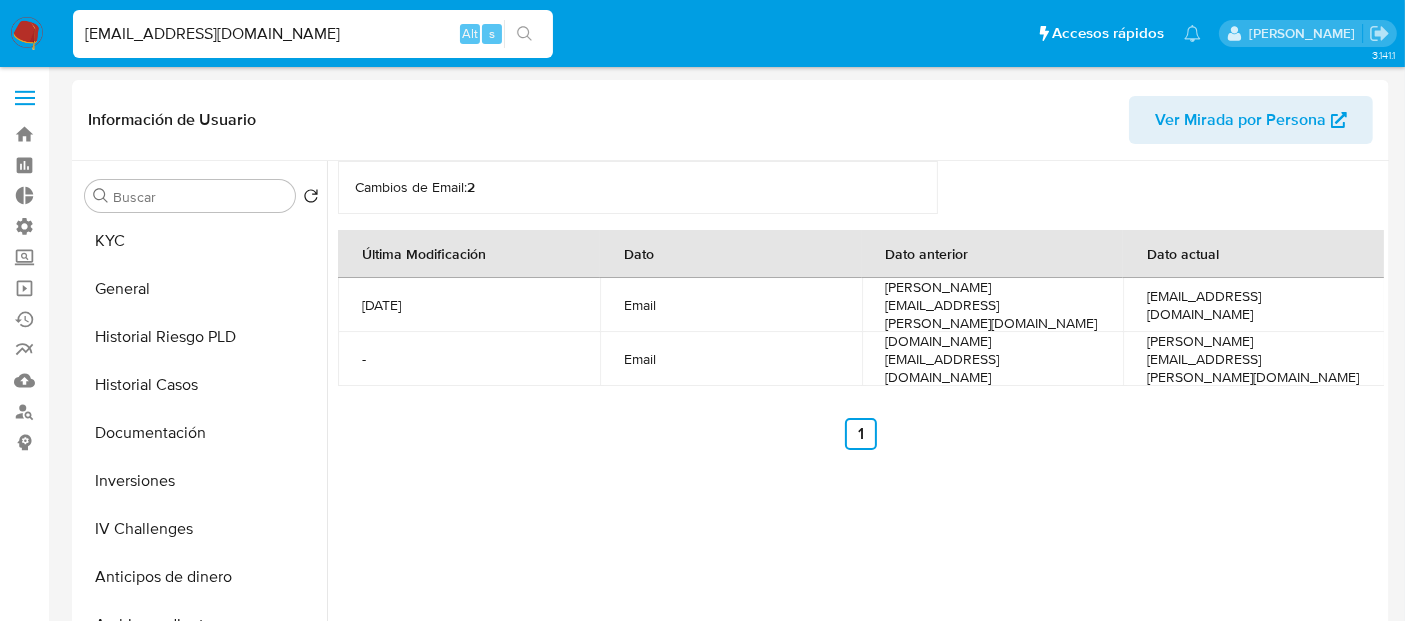 type on "[EMAIL_ADDRESS][DOMAIN_NAME]" 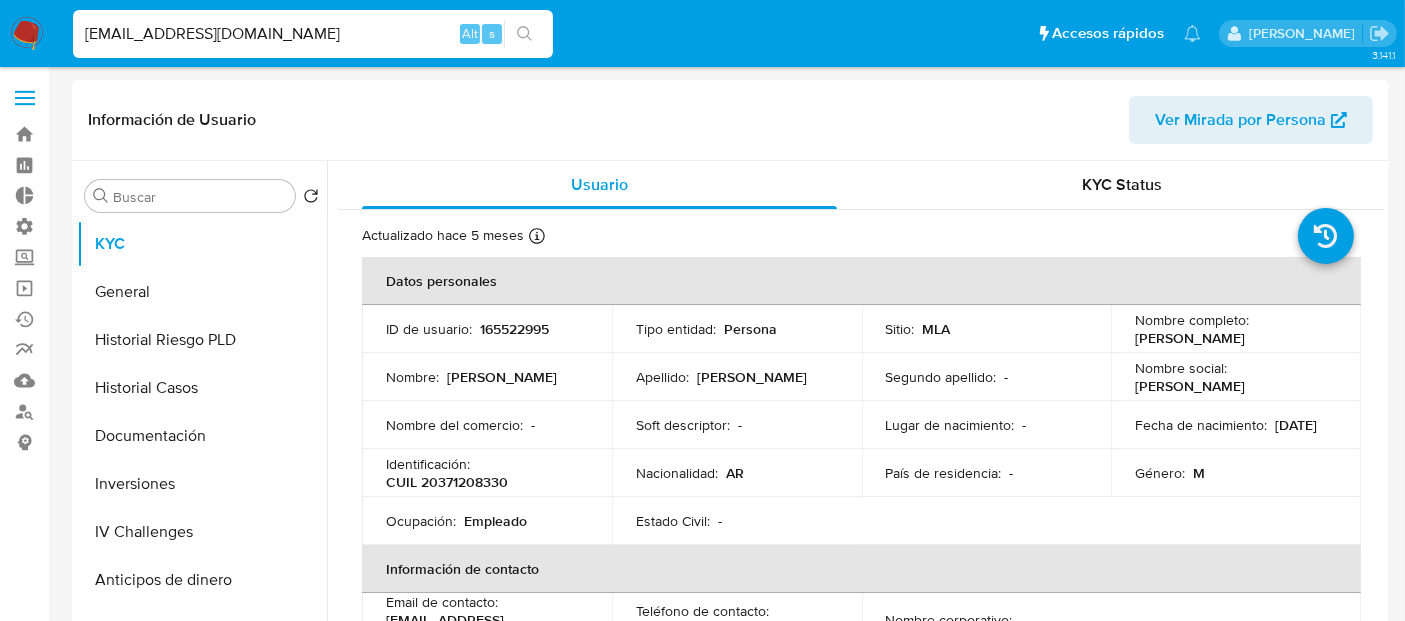 select on "10" 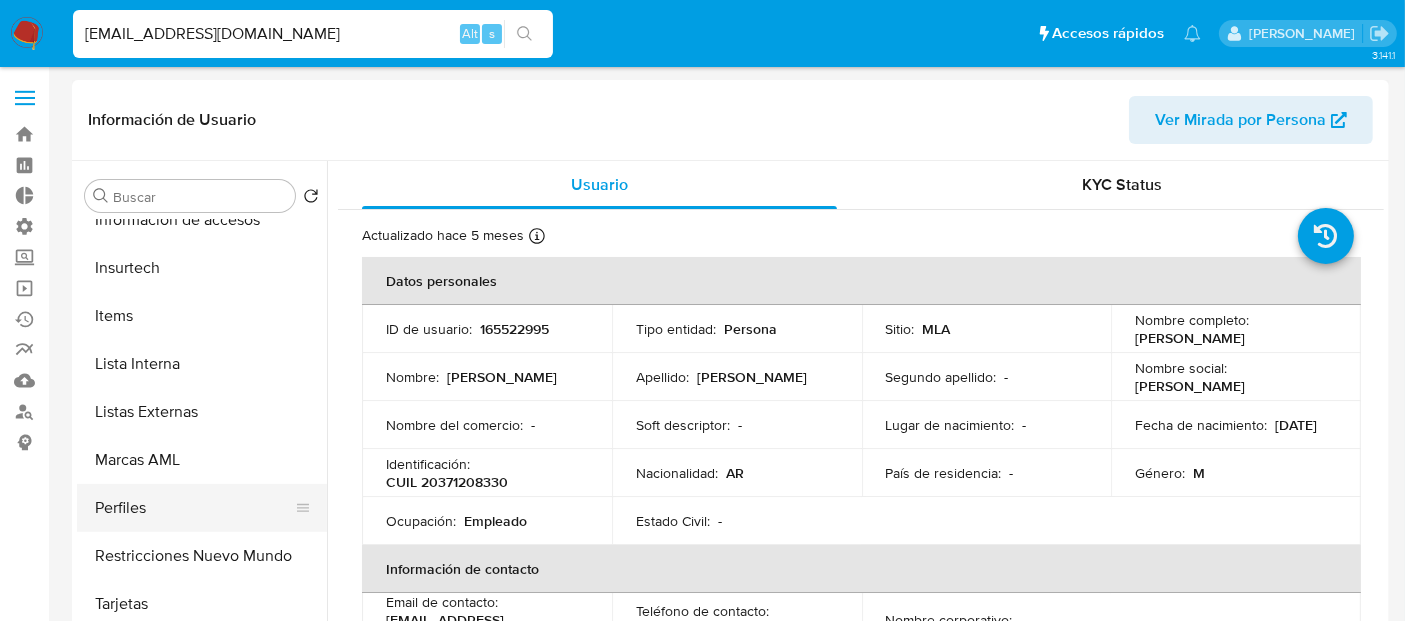 scroll, scrollTop: 892, scrollLeft: 0, axis: vertical 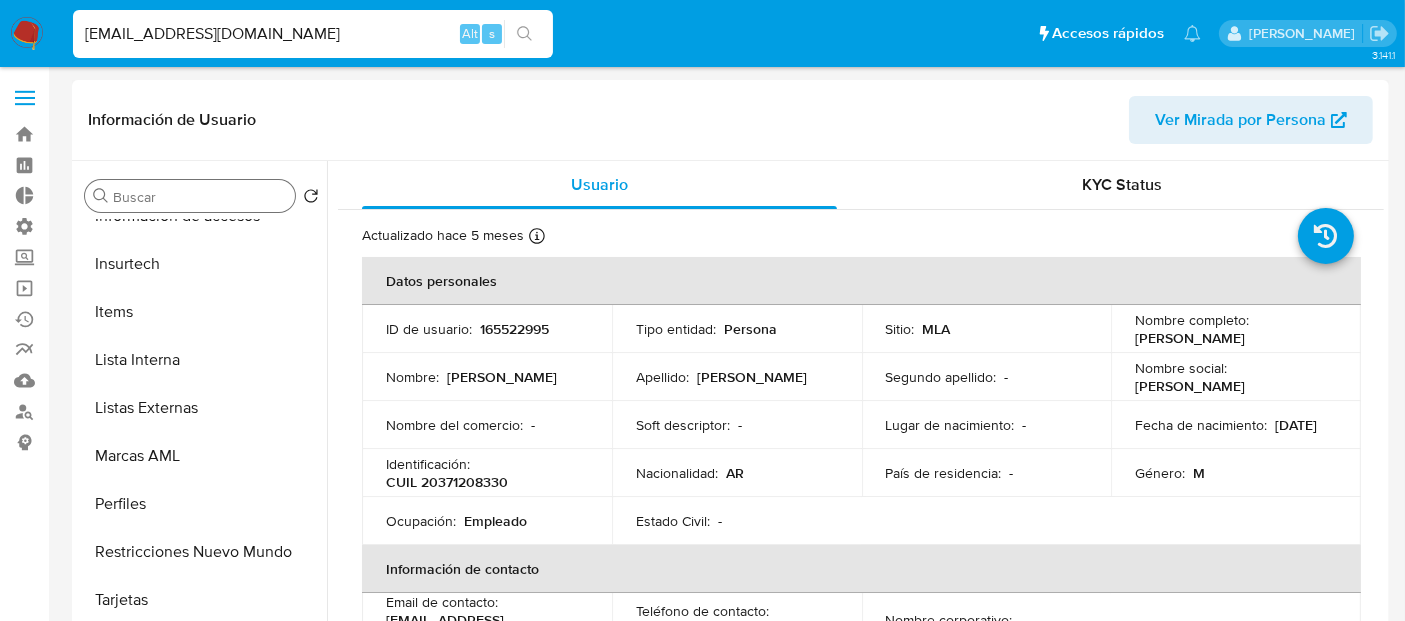 click on "Buscar" at bounding box center [200, 197] 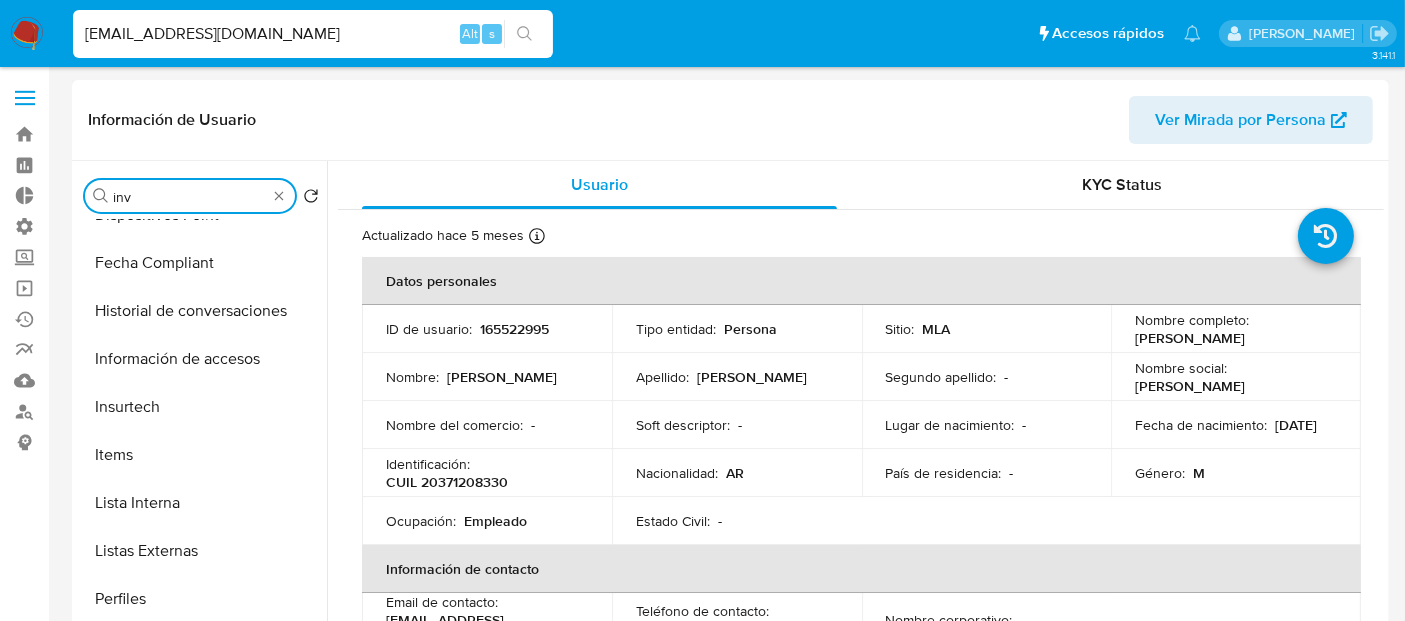 scroll, scrollTop: 0, scrollLeft: 0, axis: both 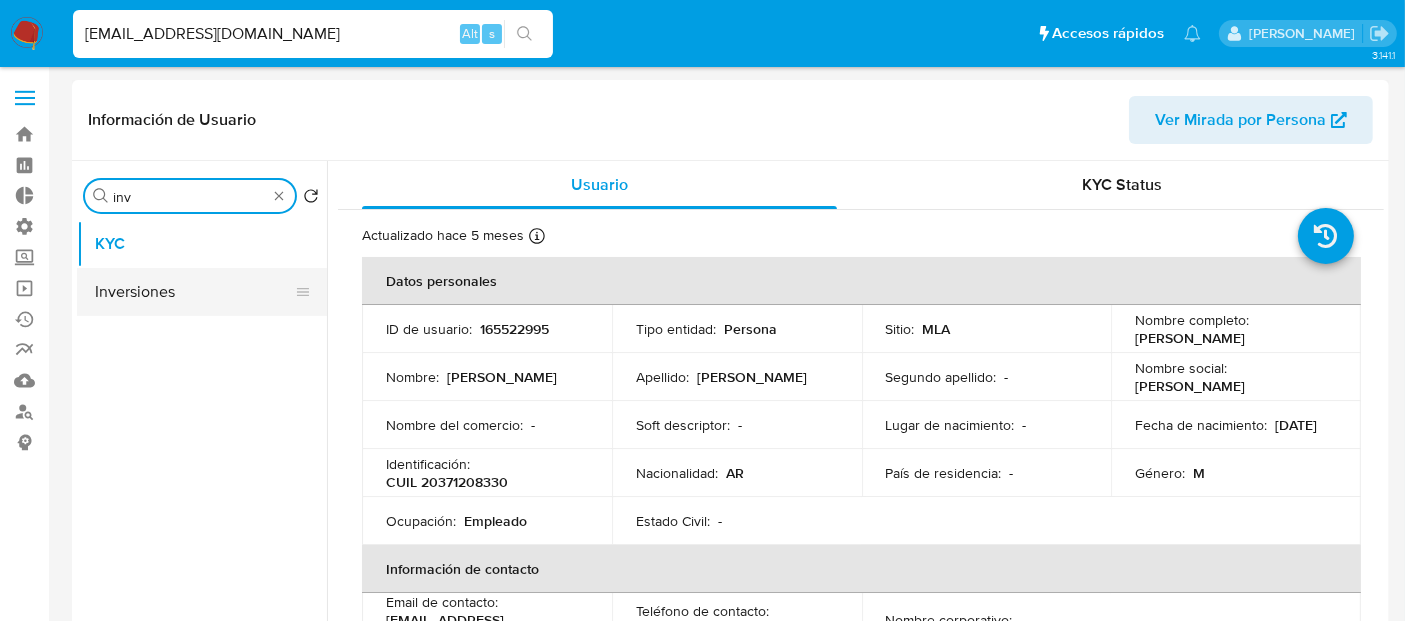 type on "inv" 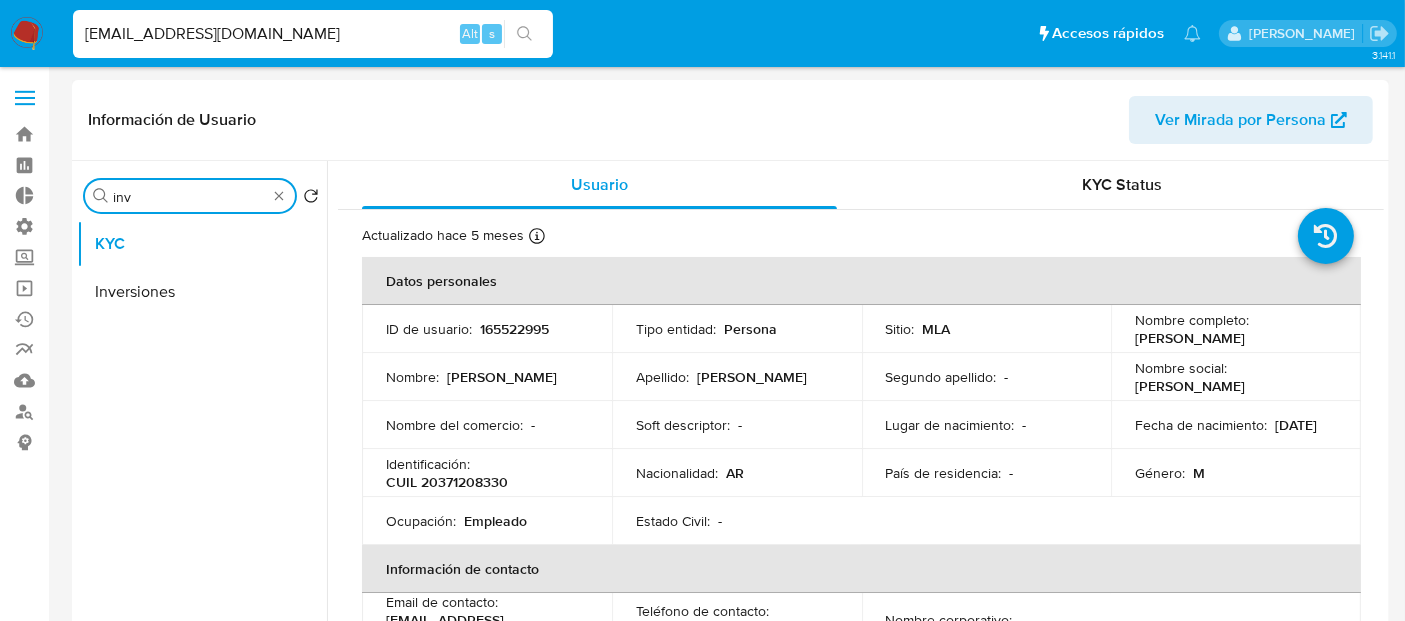 click on "Inversiones" at bounding box center [202, 292] 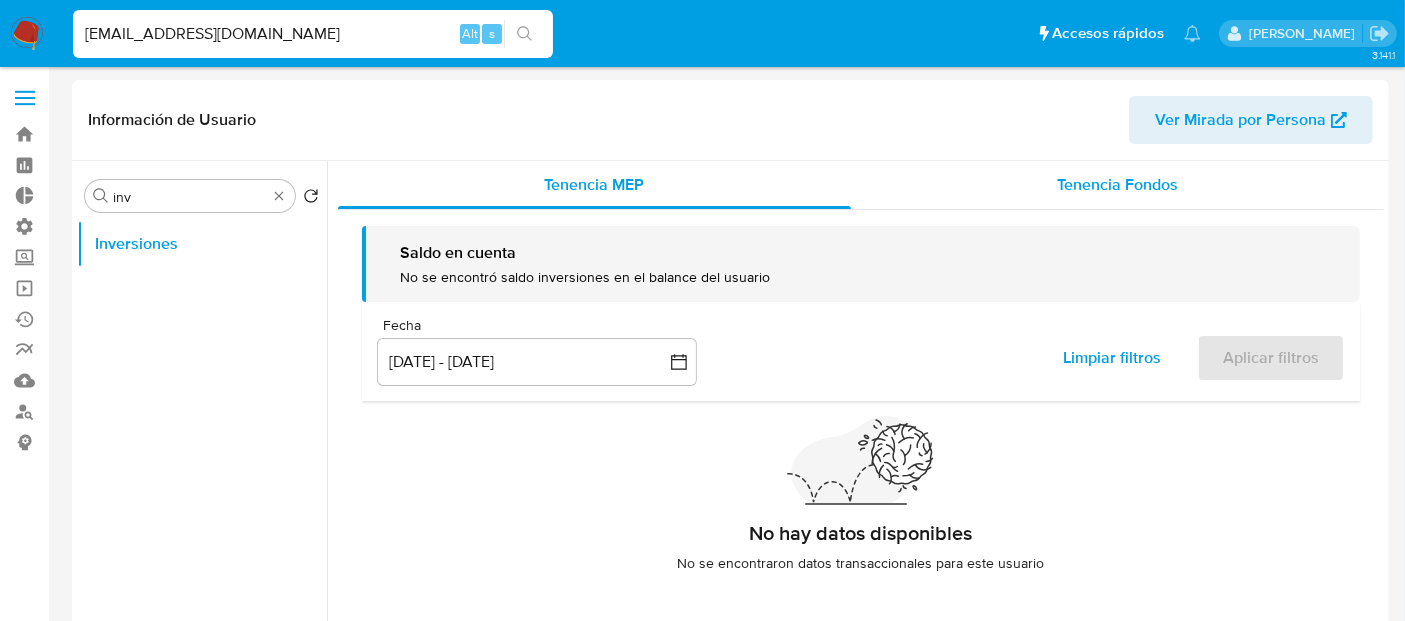 click on "Tenencia Fondos" at bounding box center [1118, 185] 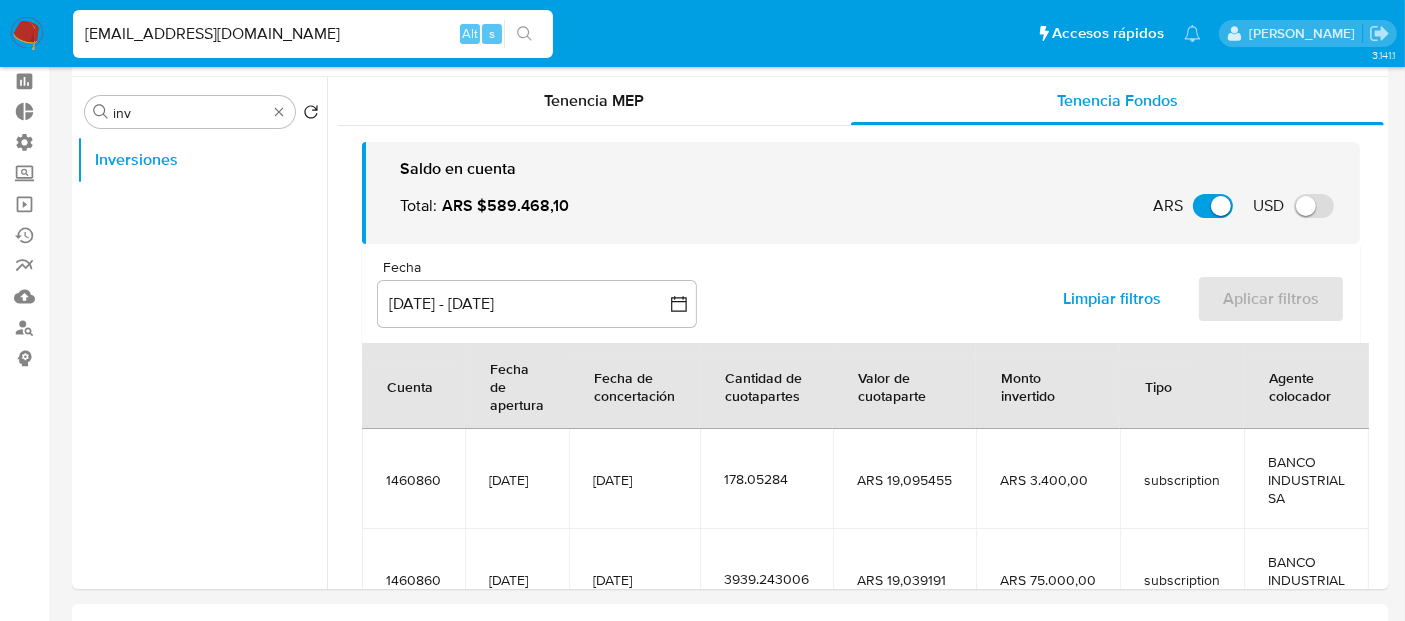 scroll, scrollTop: 92, scrollLeft: 0, axis: vertical 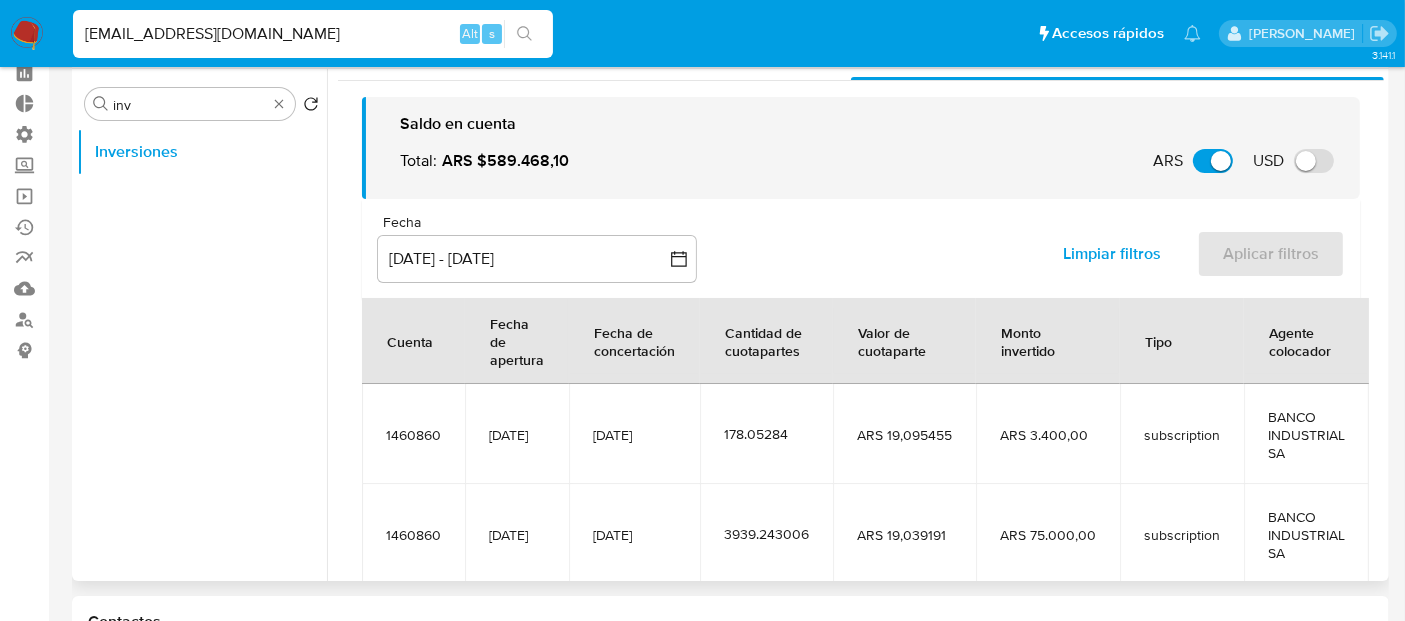 drag, startPoint x: 424, startPoint y: 410, endPoint x: 385, endPoint y: 336, distance: 83.64807 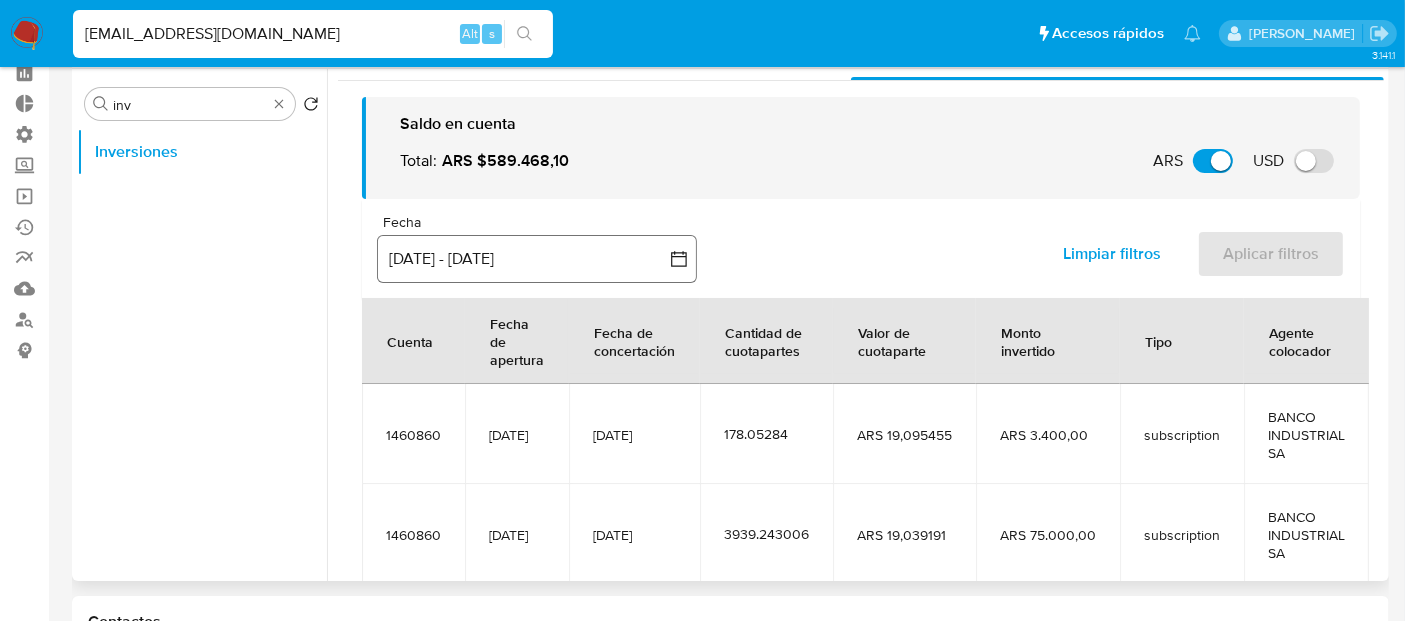 click 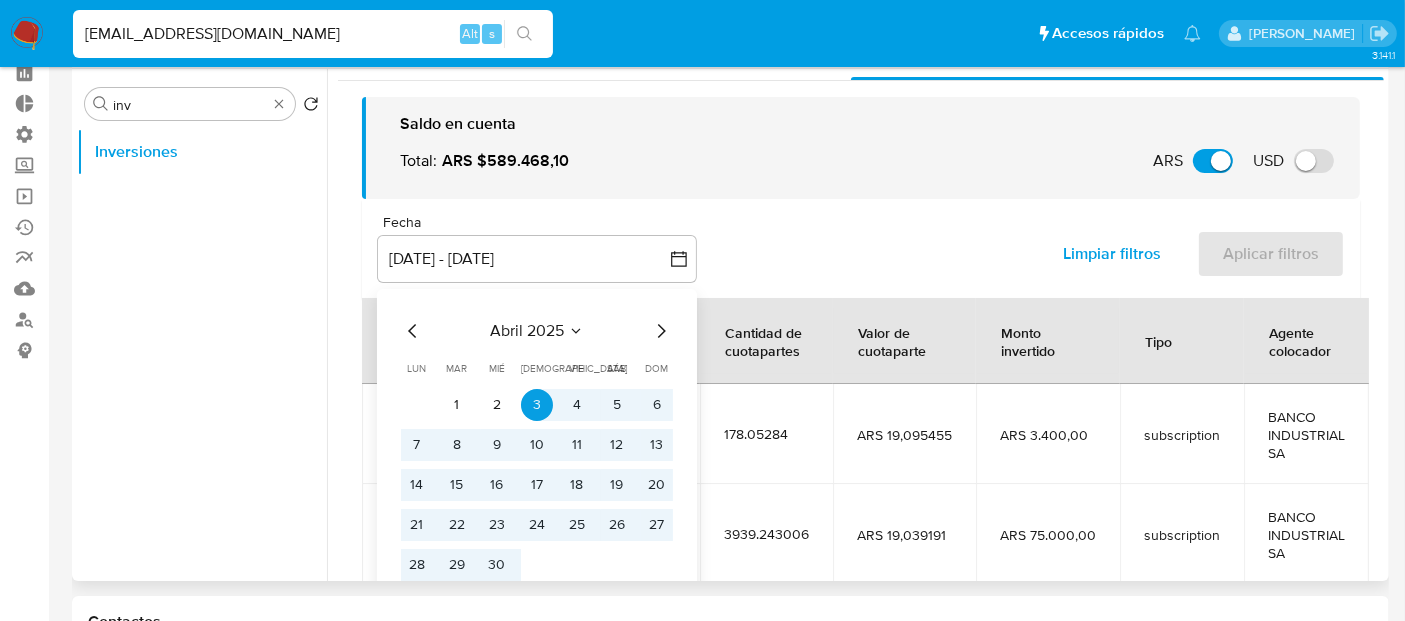 click on "Fecha inputDatePicker [DATE] - [DATE] abril 2025 [DATE] lun [DATE] [PERSON_NAME][DATE] mié [DATE] jue [DATE] vie [DATE] sáb [DATE] [PERSON_NAME][DATE] 1 2 3 4 5 6 7 8 9 10 11 12 13 14 15 16 17 18 19 20 21 22 23 24 25 26 27 28 29 30 3-04-2025:1-07-2025 Limpiar filtros Aplicar filtros" at bounding box center (861, 248) 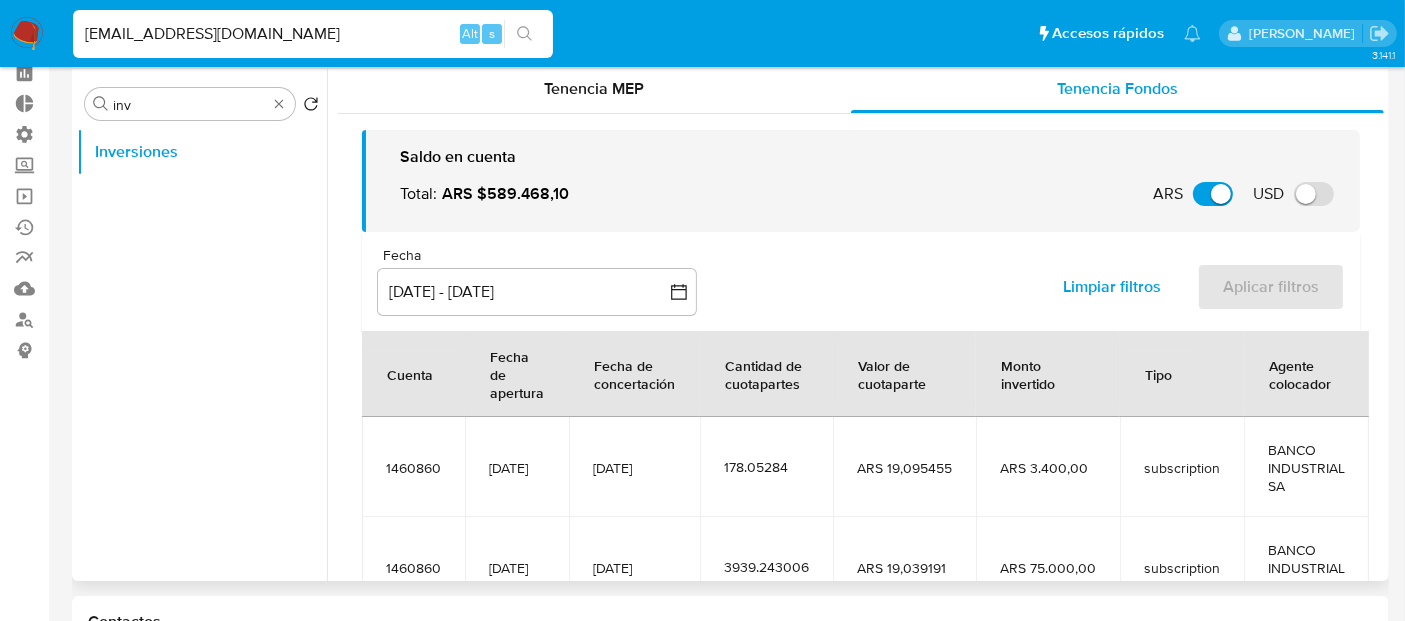 scroll, scrollTop: 0, scrollLeft: 0, axis: both 